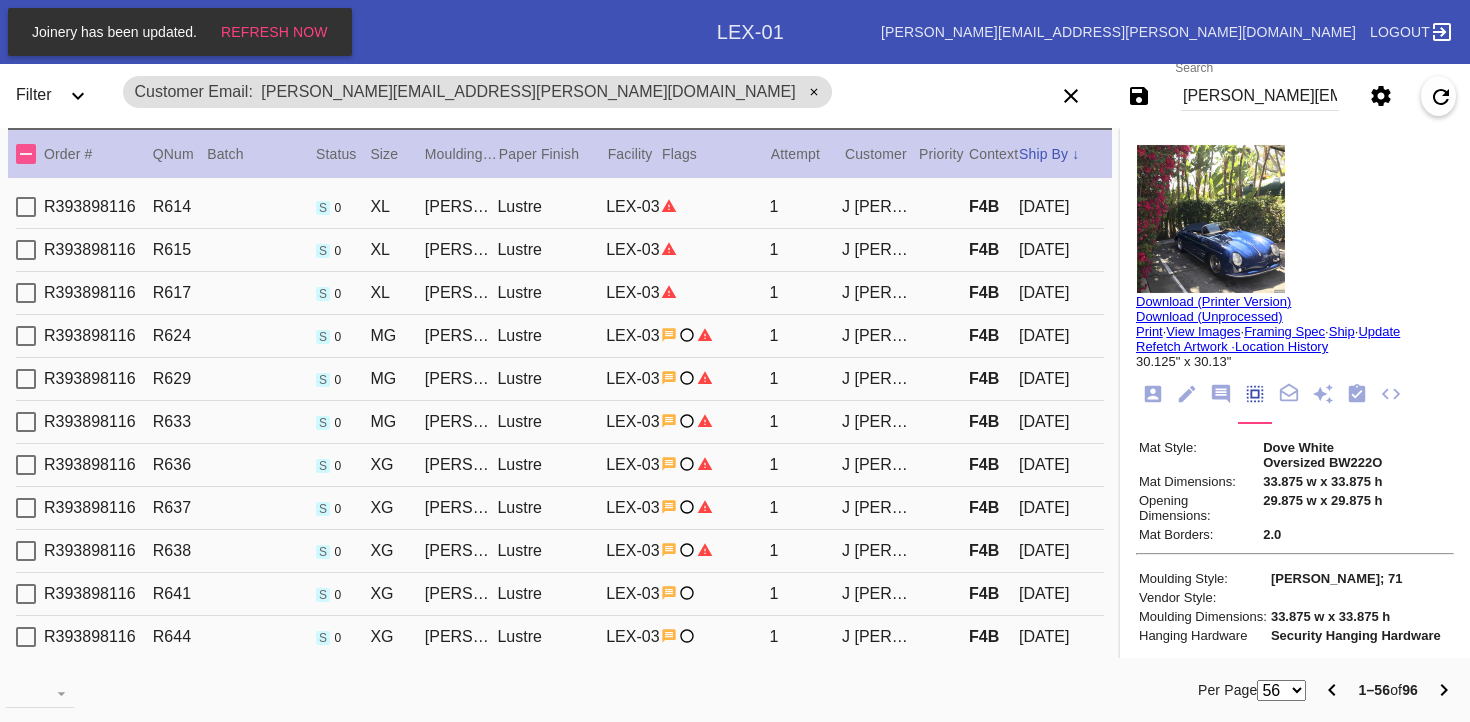 scroll, scrollTop: 0, scrollLeft: 0, axis: both 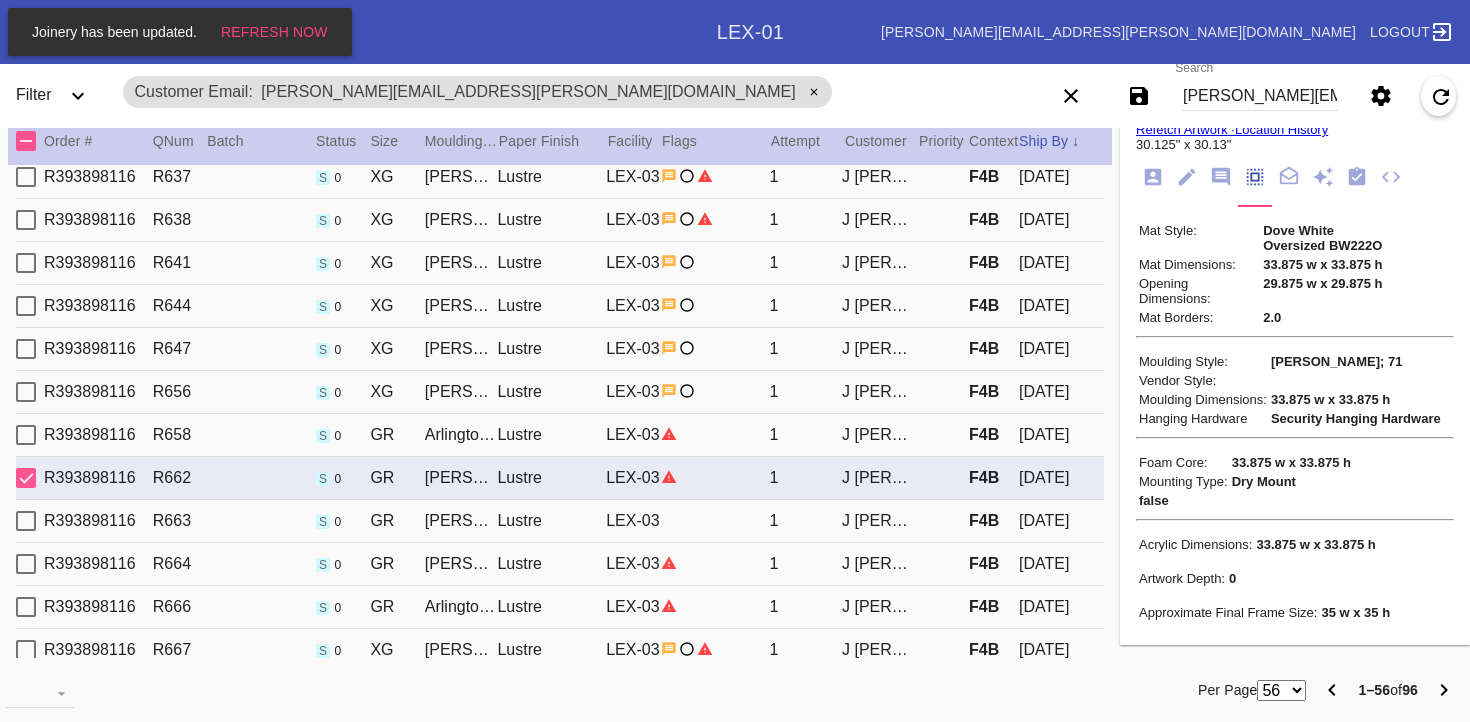 click on "[PERSON_NAME][EMAIL_ADDRESS][PERSON_NAME][DOMAIN_NAME]" at bounding box center (1260, 96) 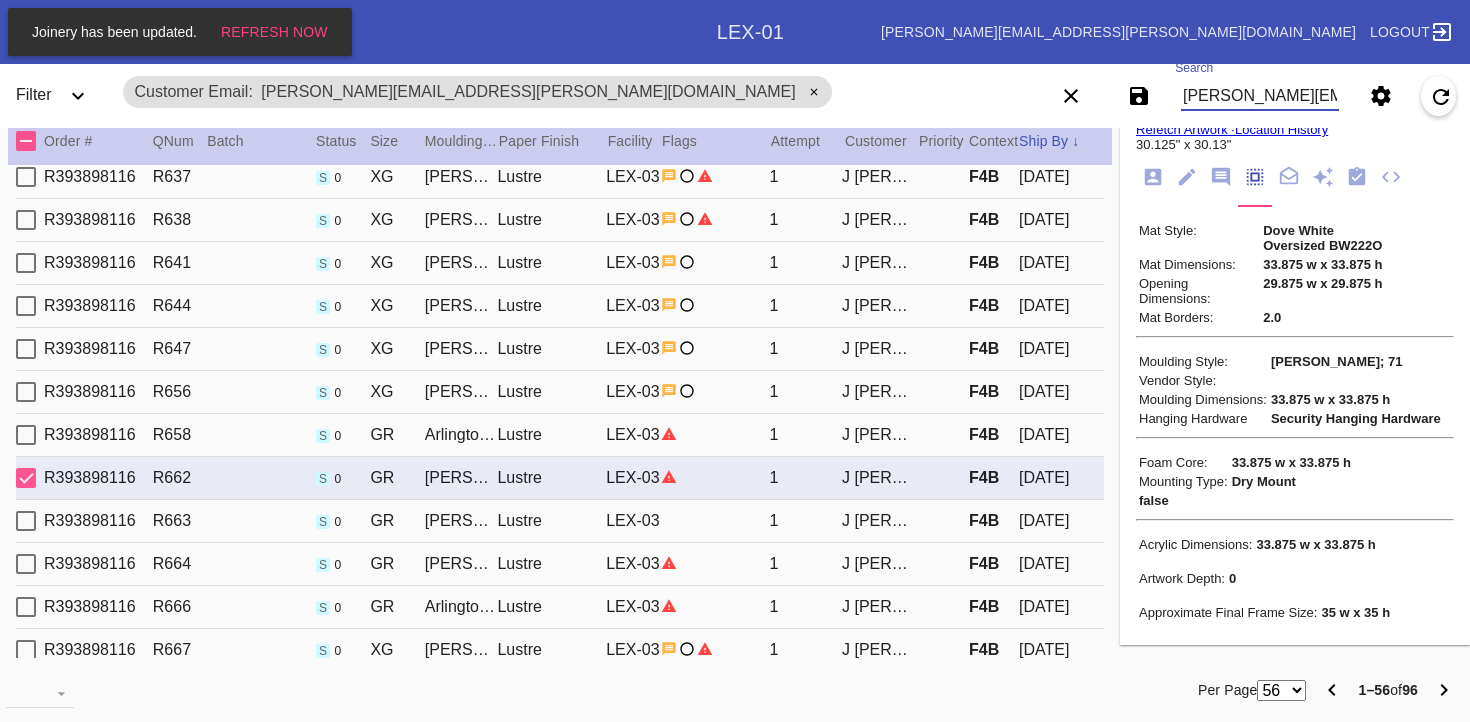 click on "[PERSON_NAME][EMAIL_ADDRESS][PERSON_NAME][DOMAIN_NAME]" at bounding box center [1260, 96] 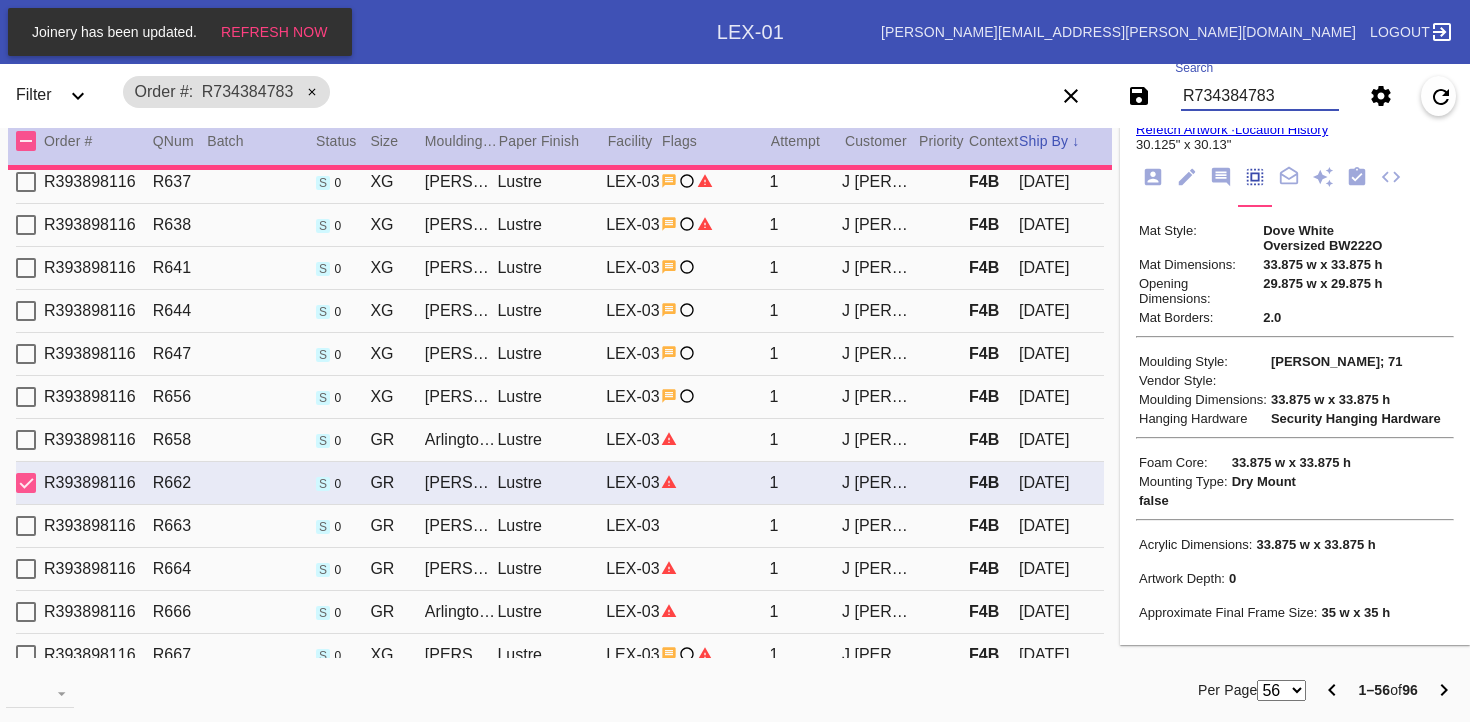 type 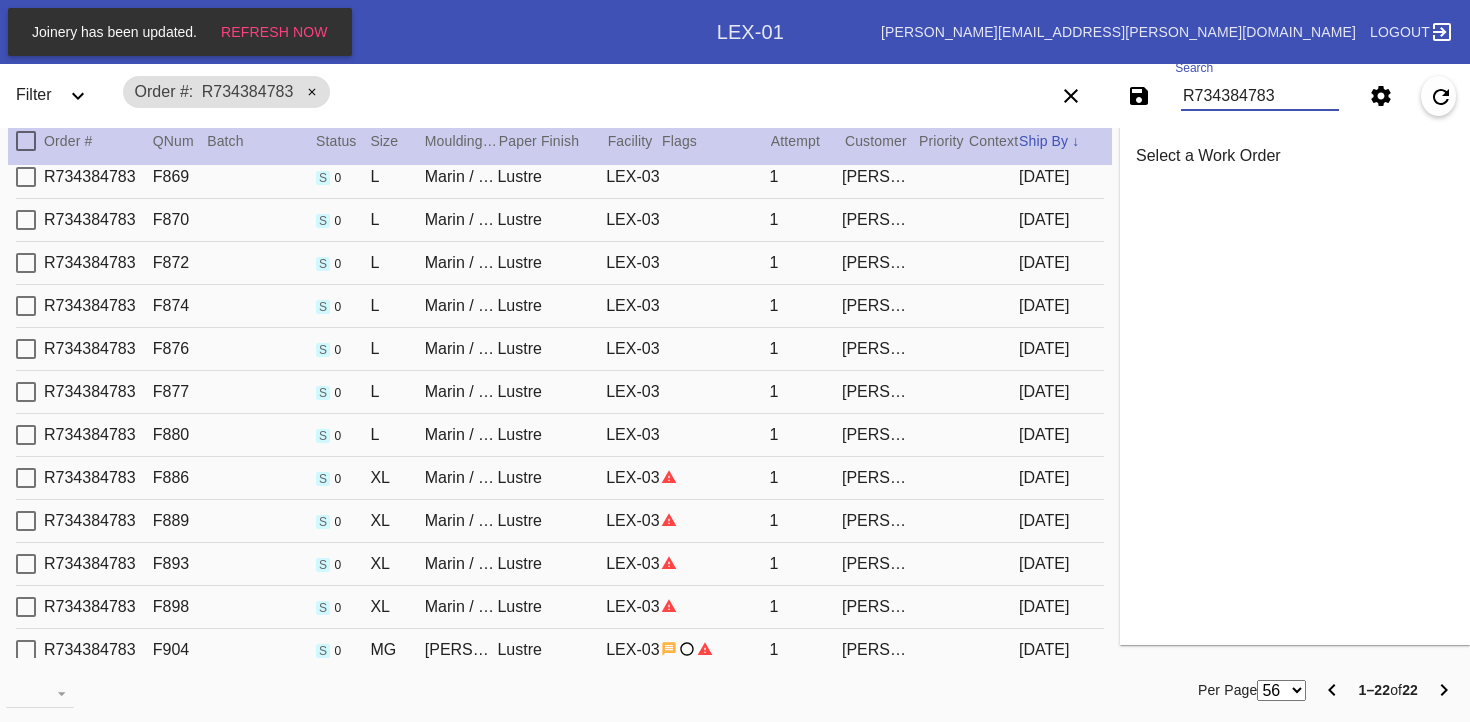 scroll, scrollTop: 0, scrollLeft: 0, axis: both 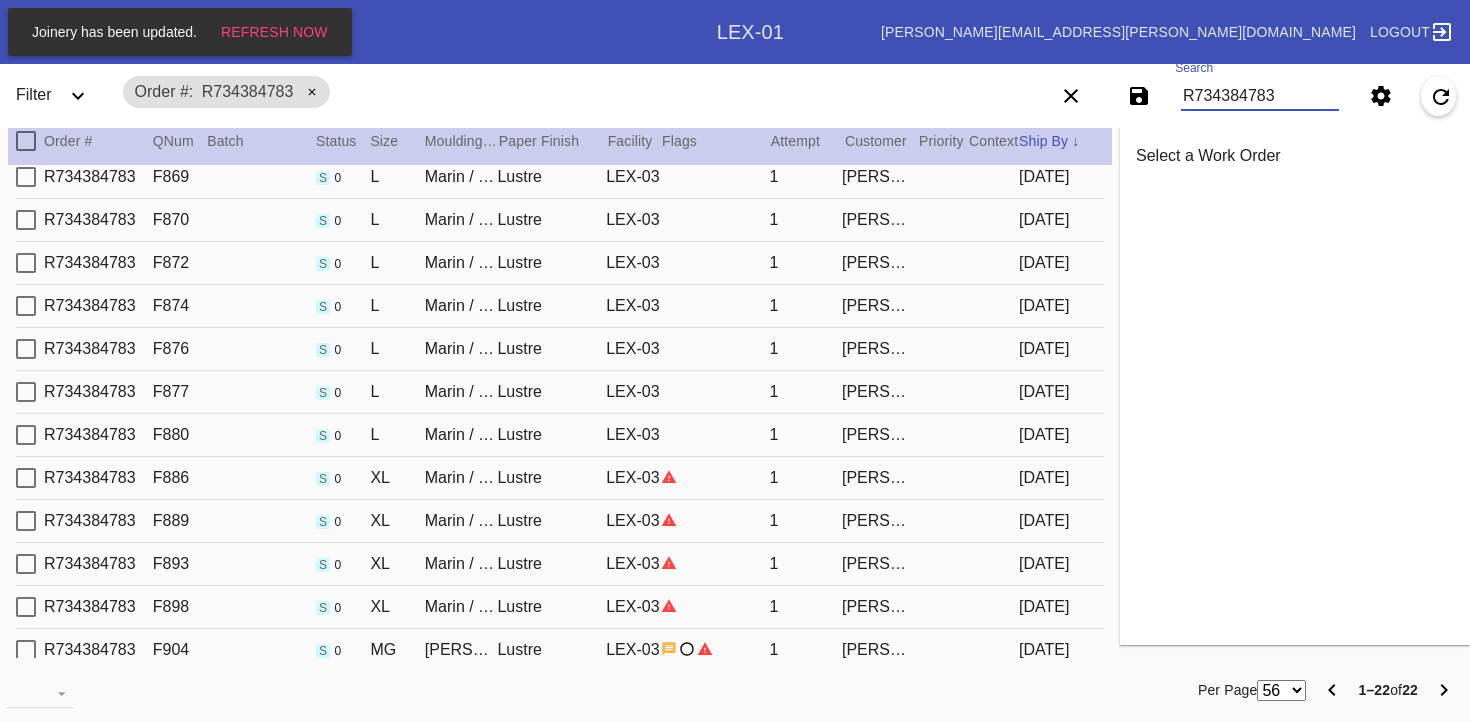 type on "R734384783" 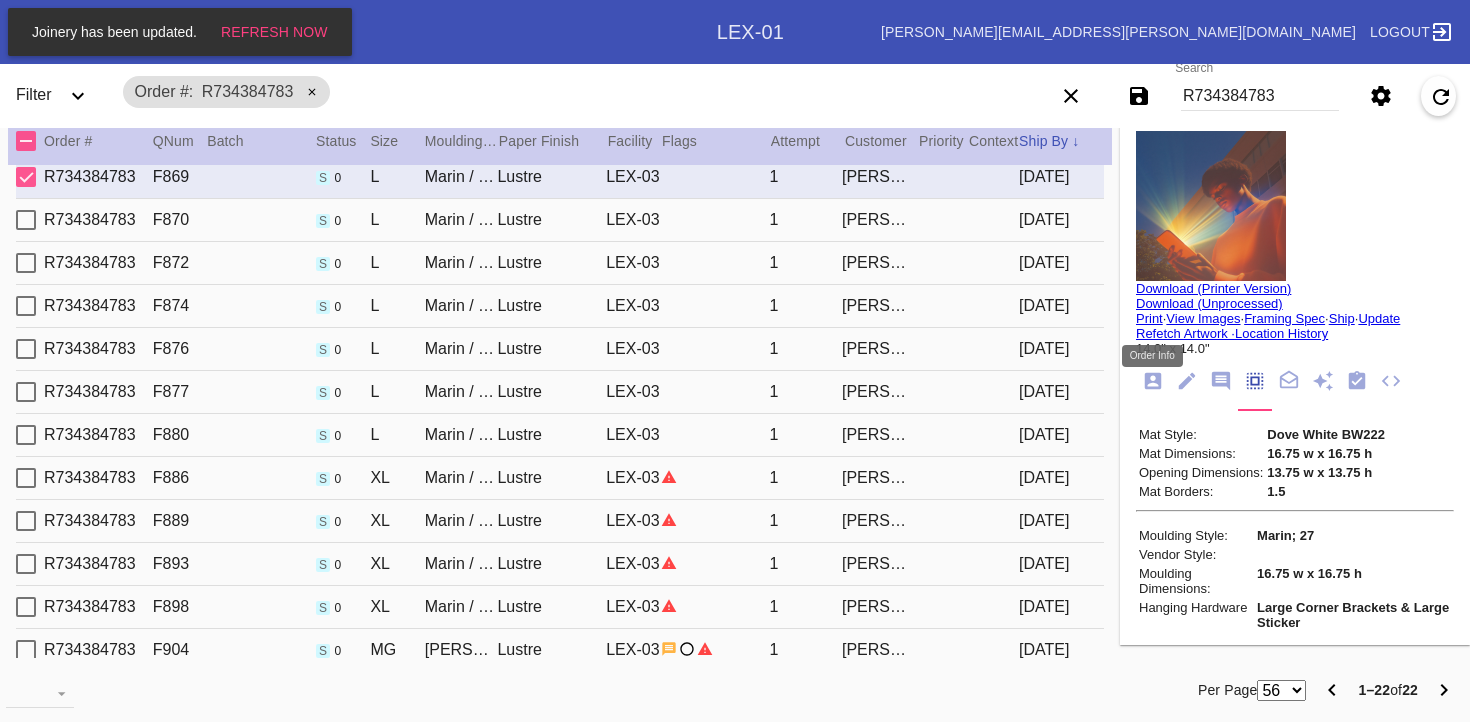 click 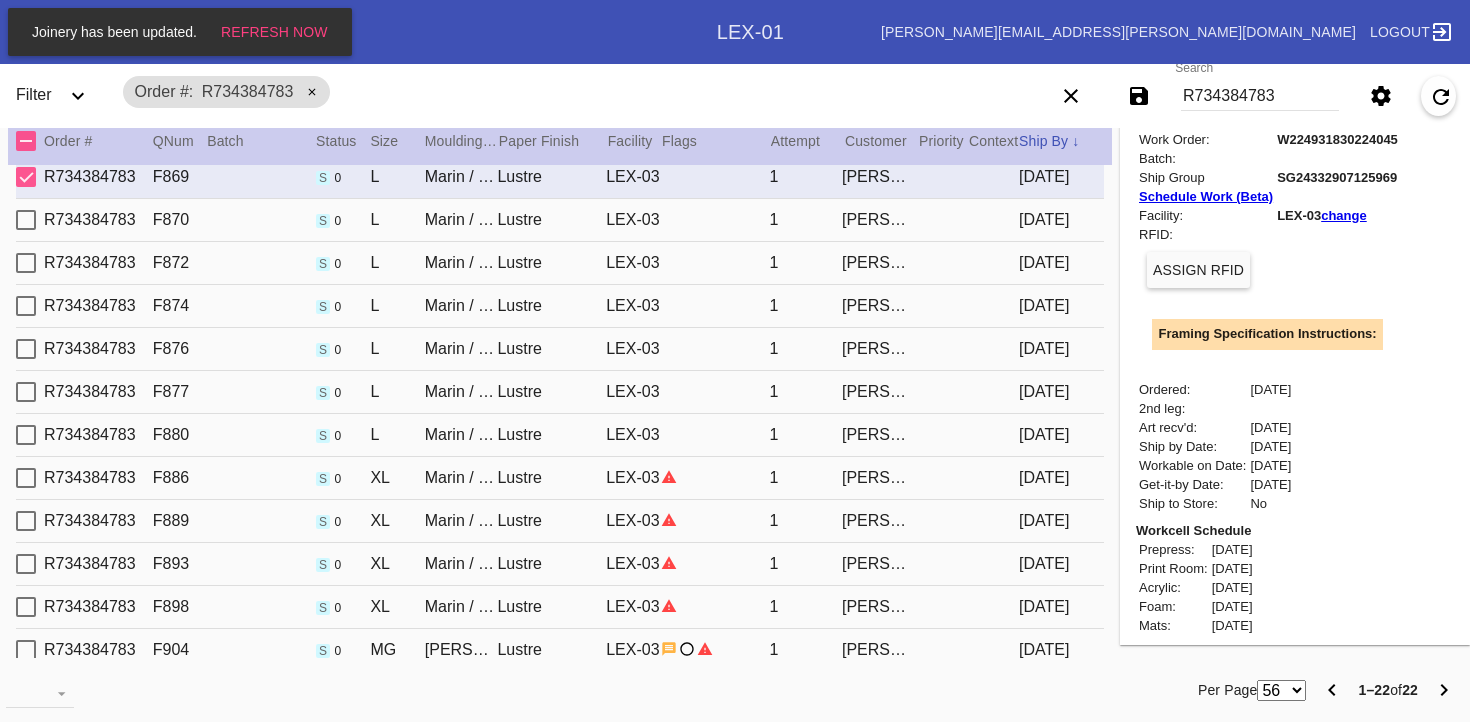 scroll, scrollTop: 709, scrollLeft: 0, axis: vertical 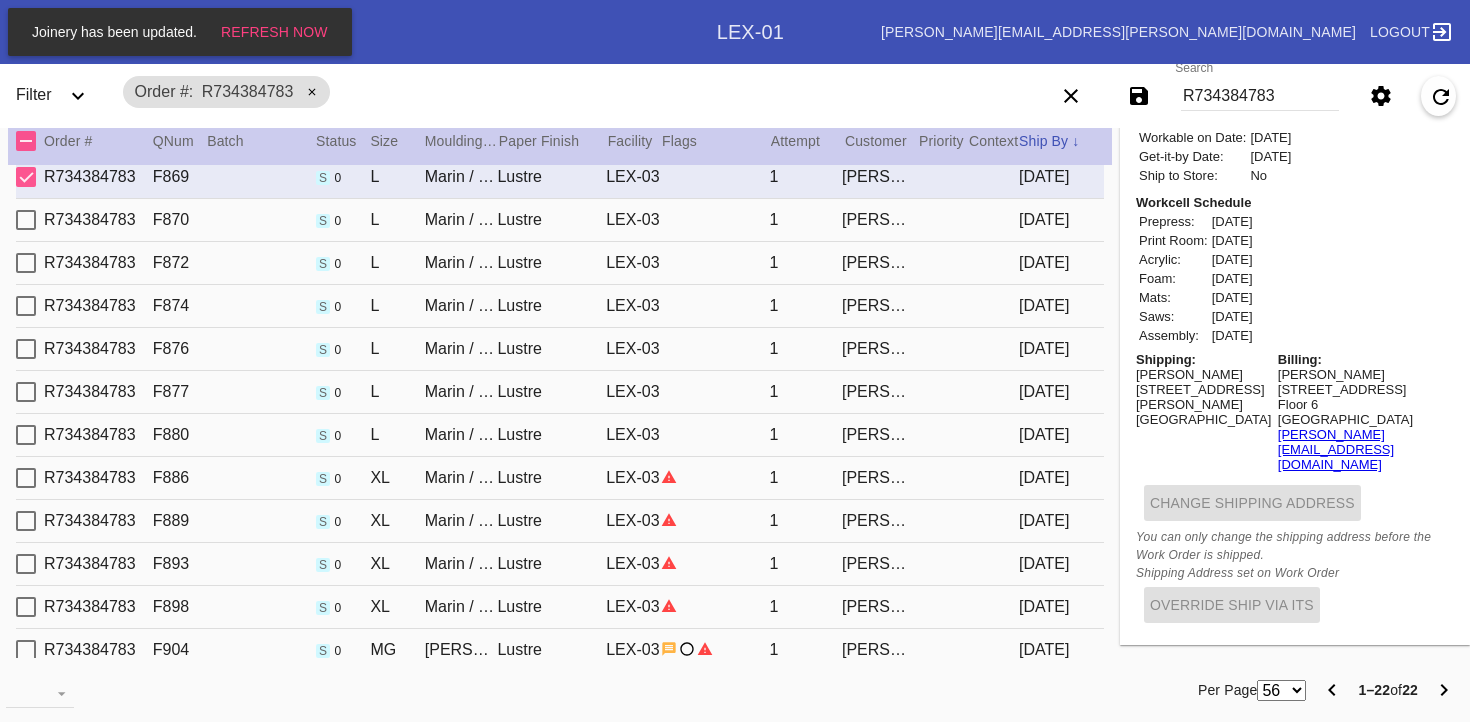 click on "Lustre" at bounding box center (551, 220) 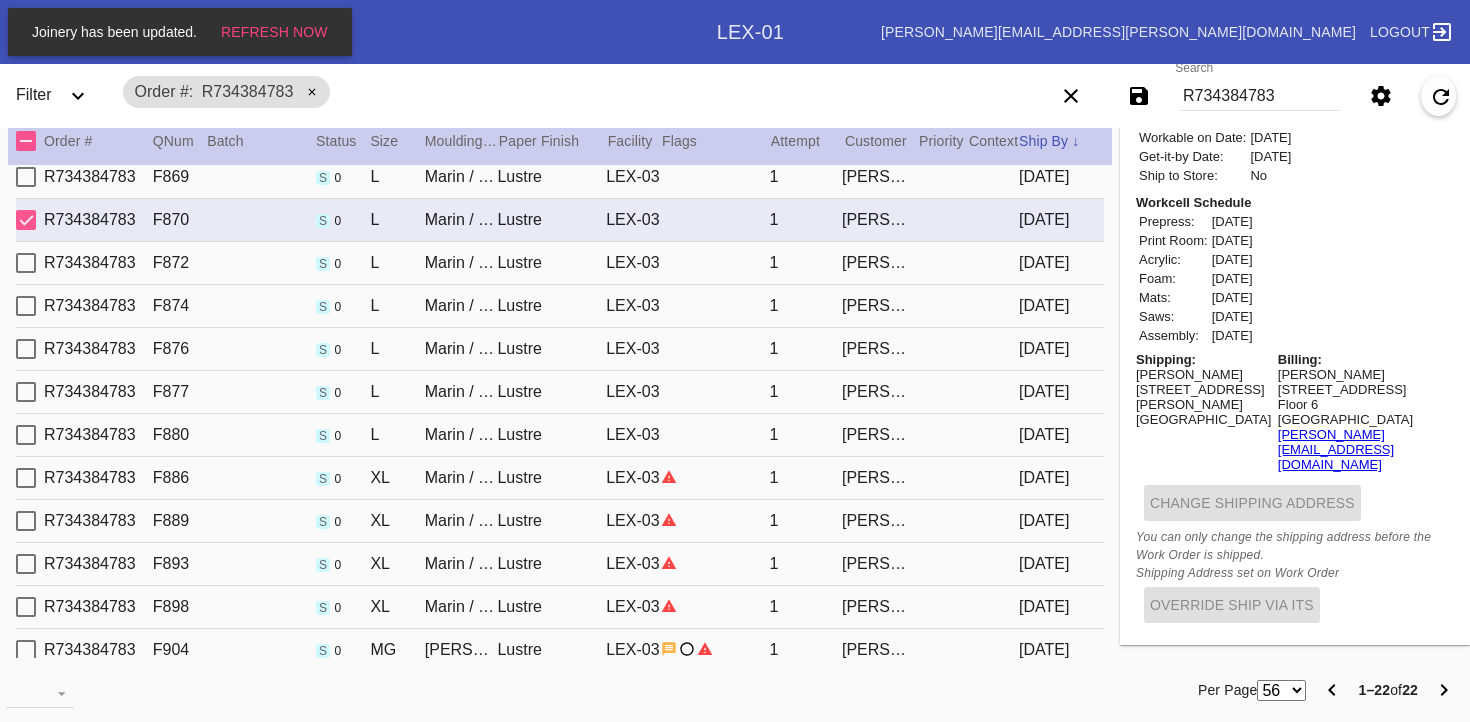 click on "Lustre" at bounding box center [551, 263] 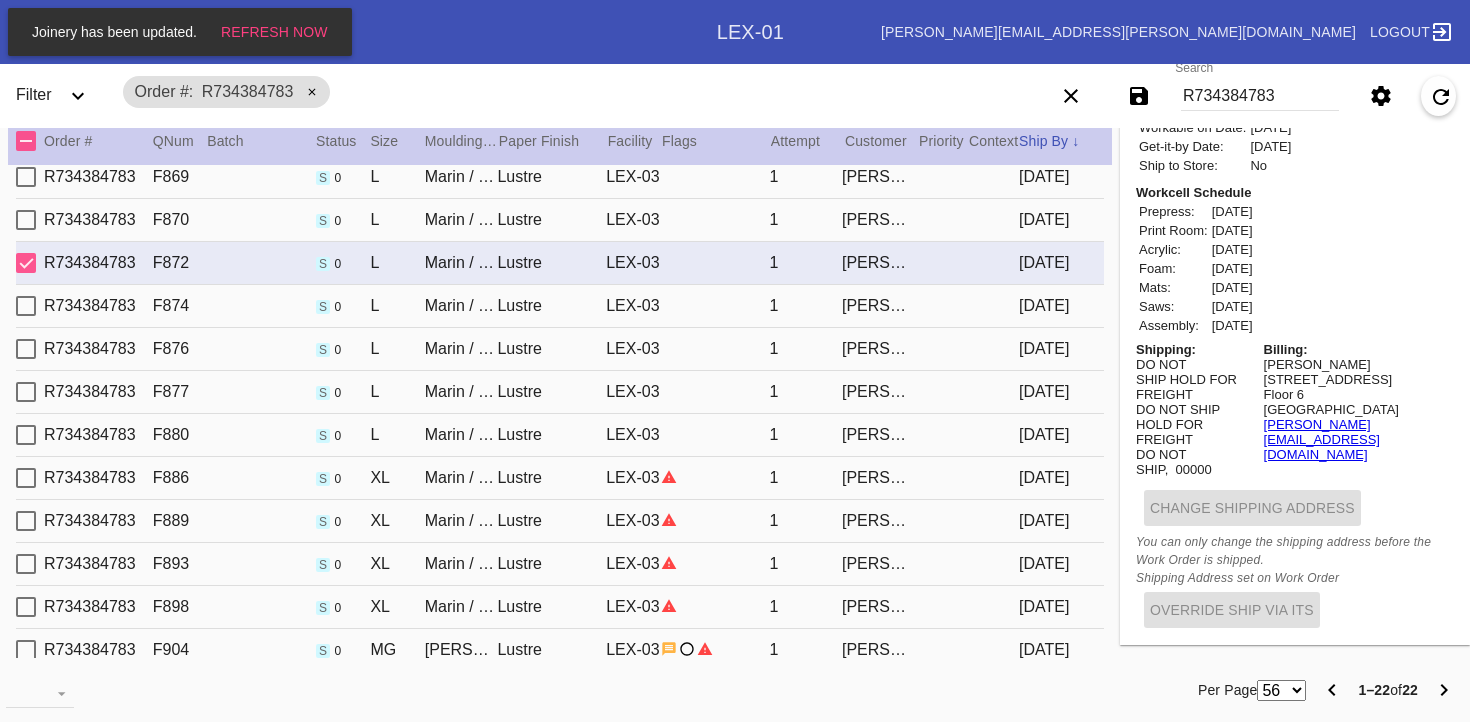 click on "R734384783 F870 s   0 L Marin / Dove White Lustre LEX-03 1 [PERSON_NAME]
[DATE]" at bounding box center (560, 220) 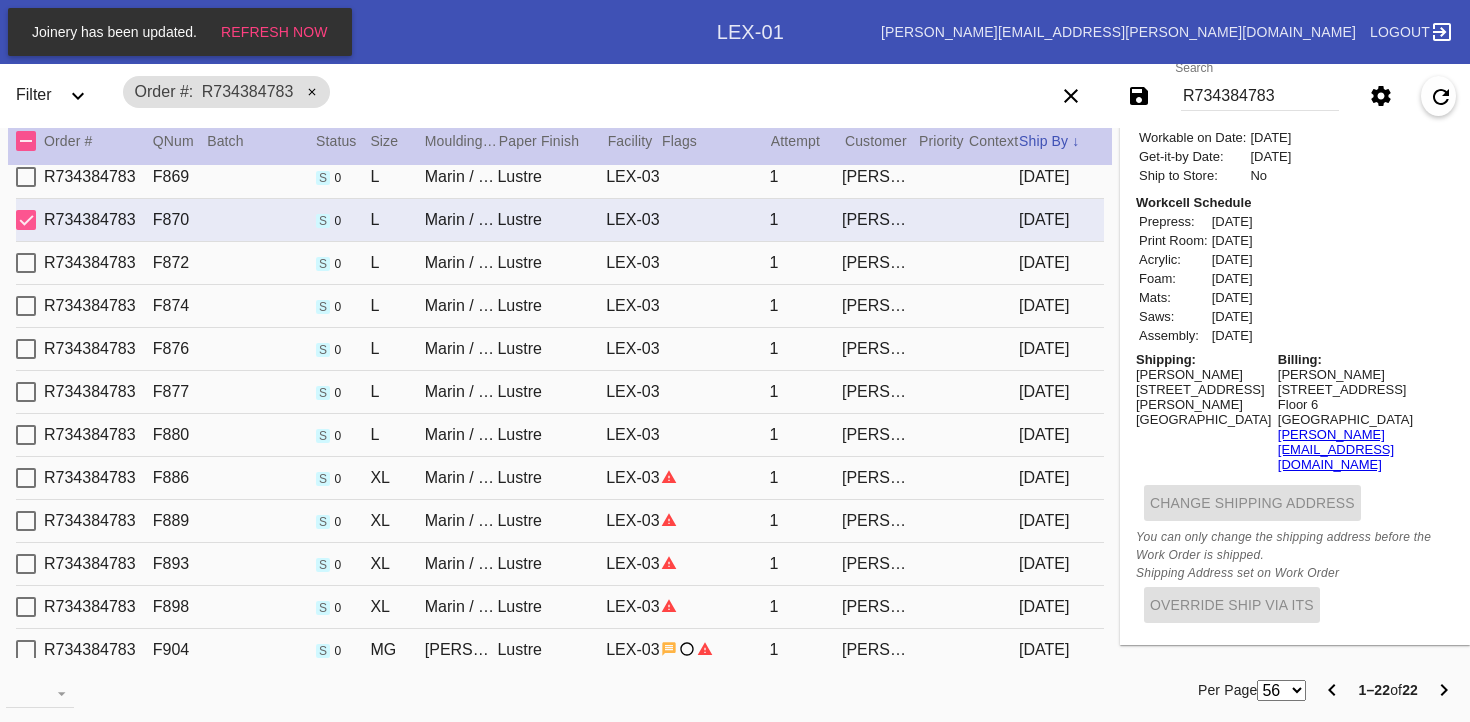 click on "Lustre" at bounding box center [551, 306] 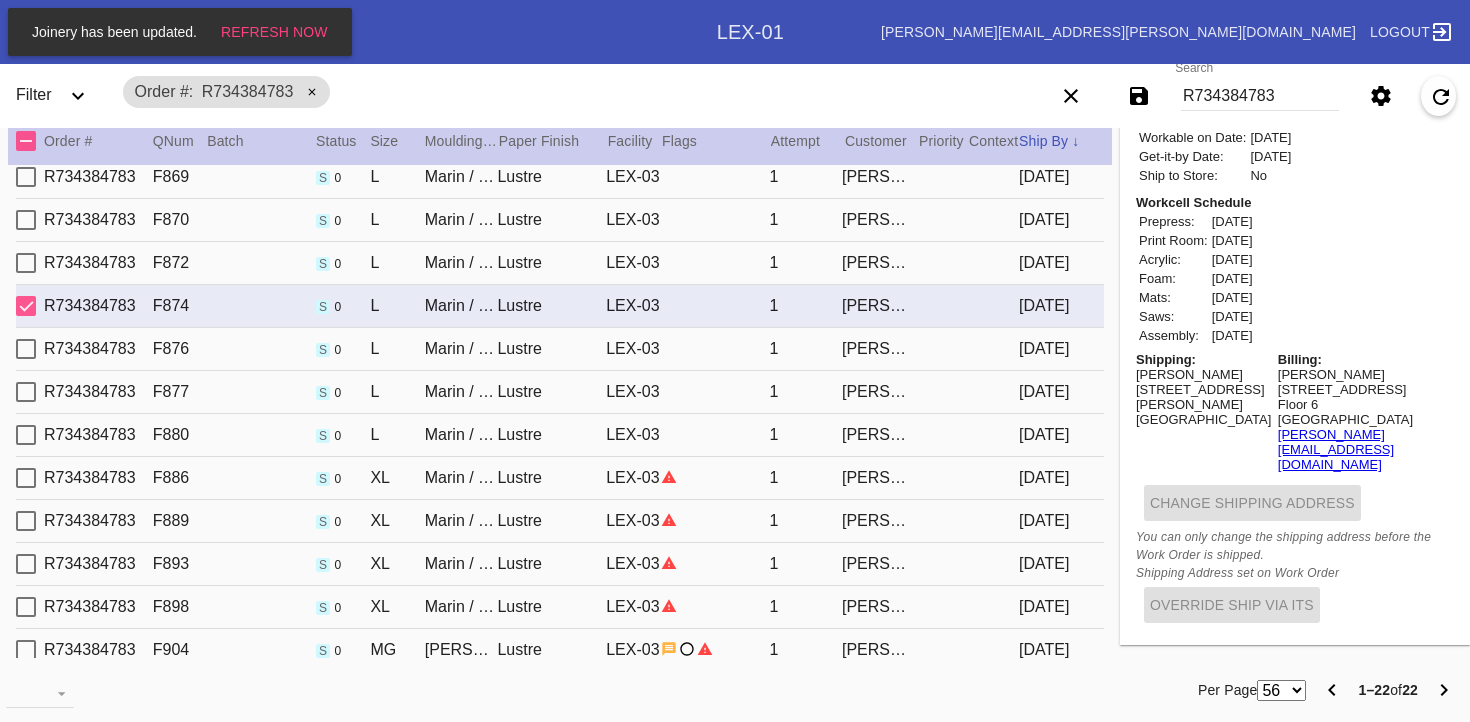 click on "R734384783 F872 s   0 L [PERSON_NAME] / [PERSON_NAME] White Lustre LEX-03 1 [PERSON_NAME]
[DATE]" at bounding box center [560, 263] 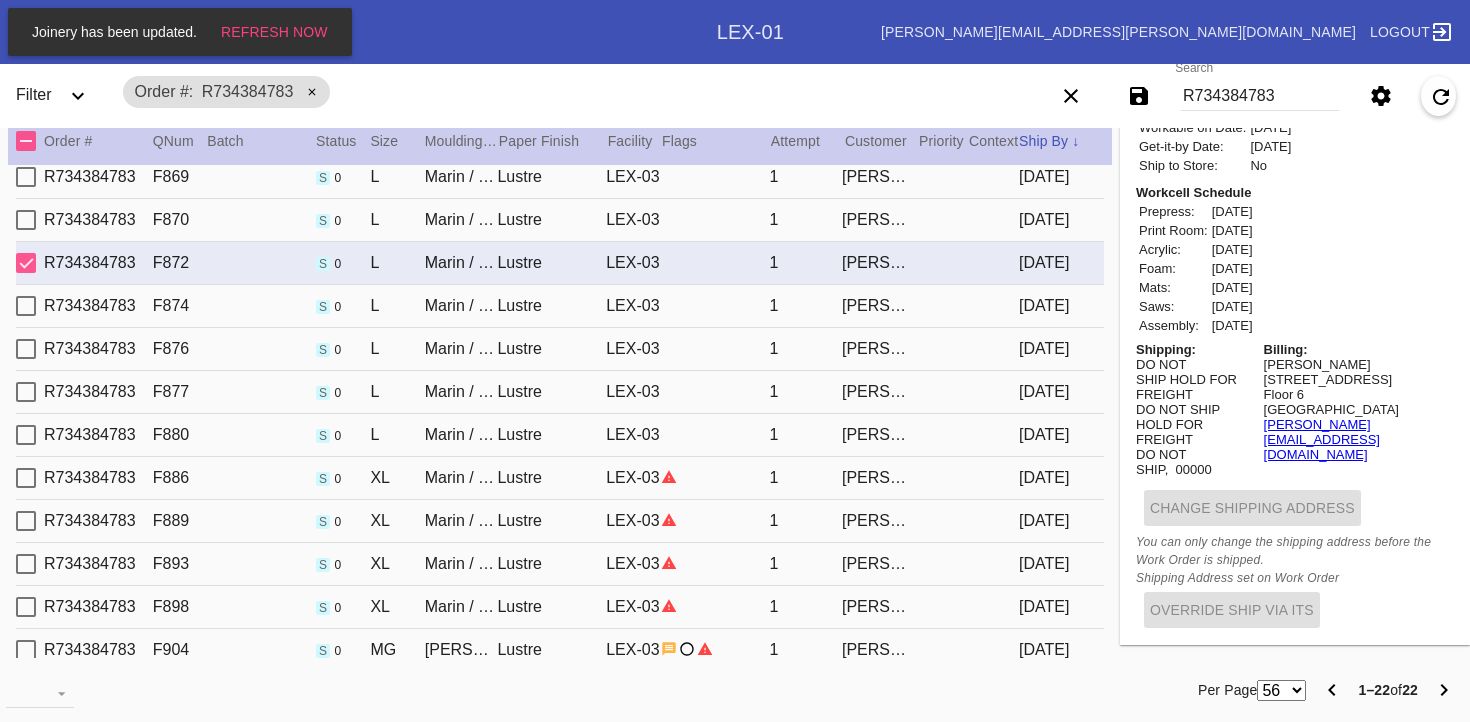 click on "R734384783 F876 s   0 [PERSON_NAME] / [PERSON_NAME] White Lustre LEX-03 1 [PERSON_NAME]
[DATE]" at bounding box center [560, 349] 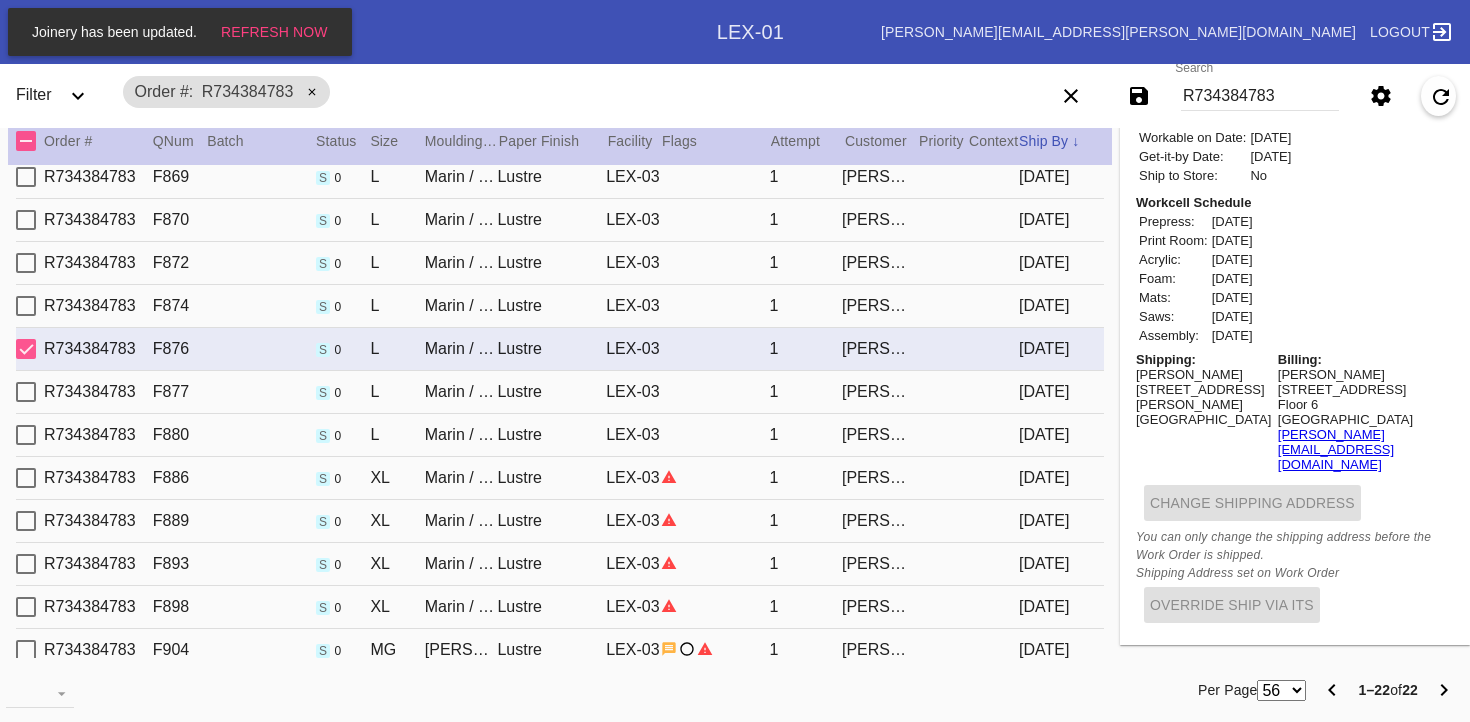 click on "Lustre" at bounding box center (551, 306) 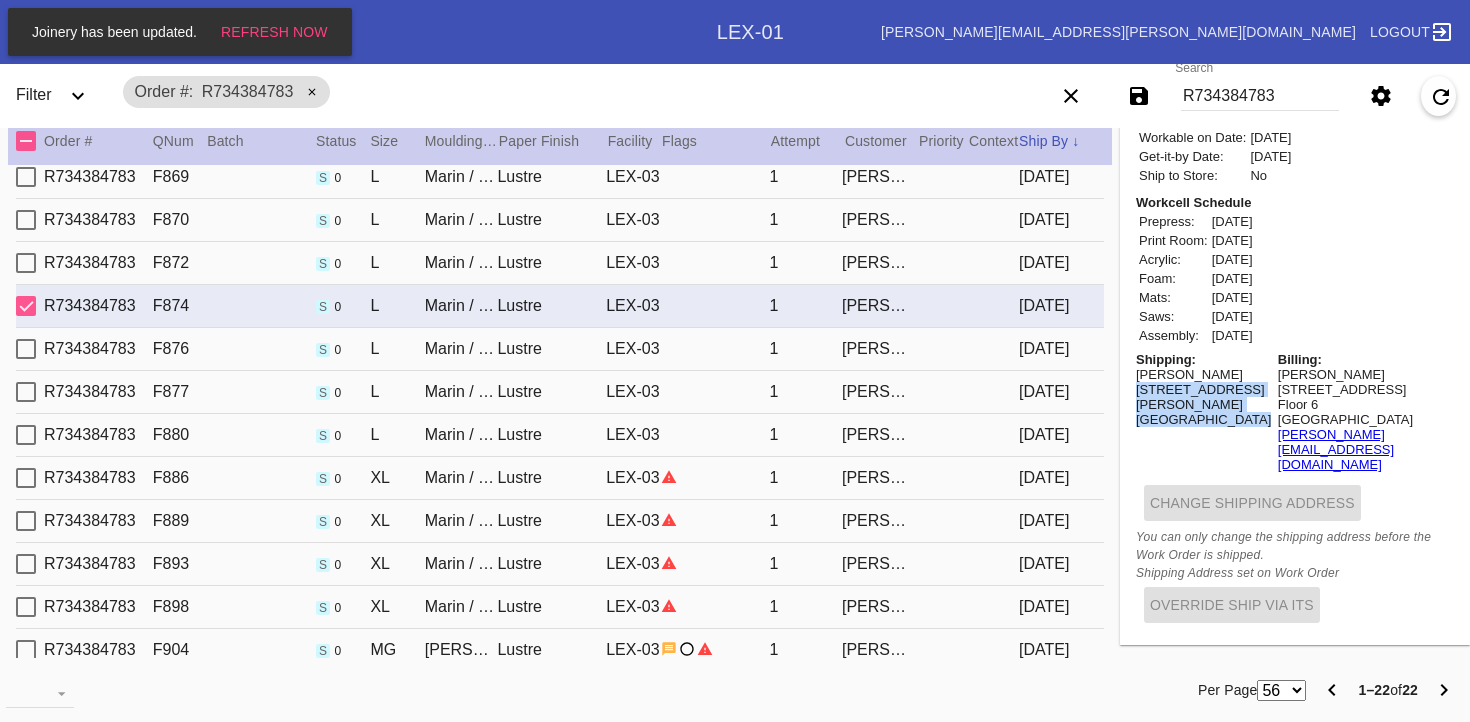 drag, startPoint x: 1247, startPoint y: 426, endPoint x: 1136, endPoint y: 418, distance: 111.28792 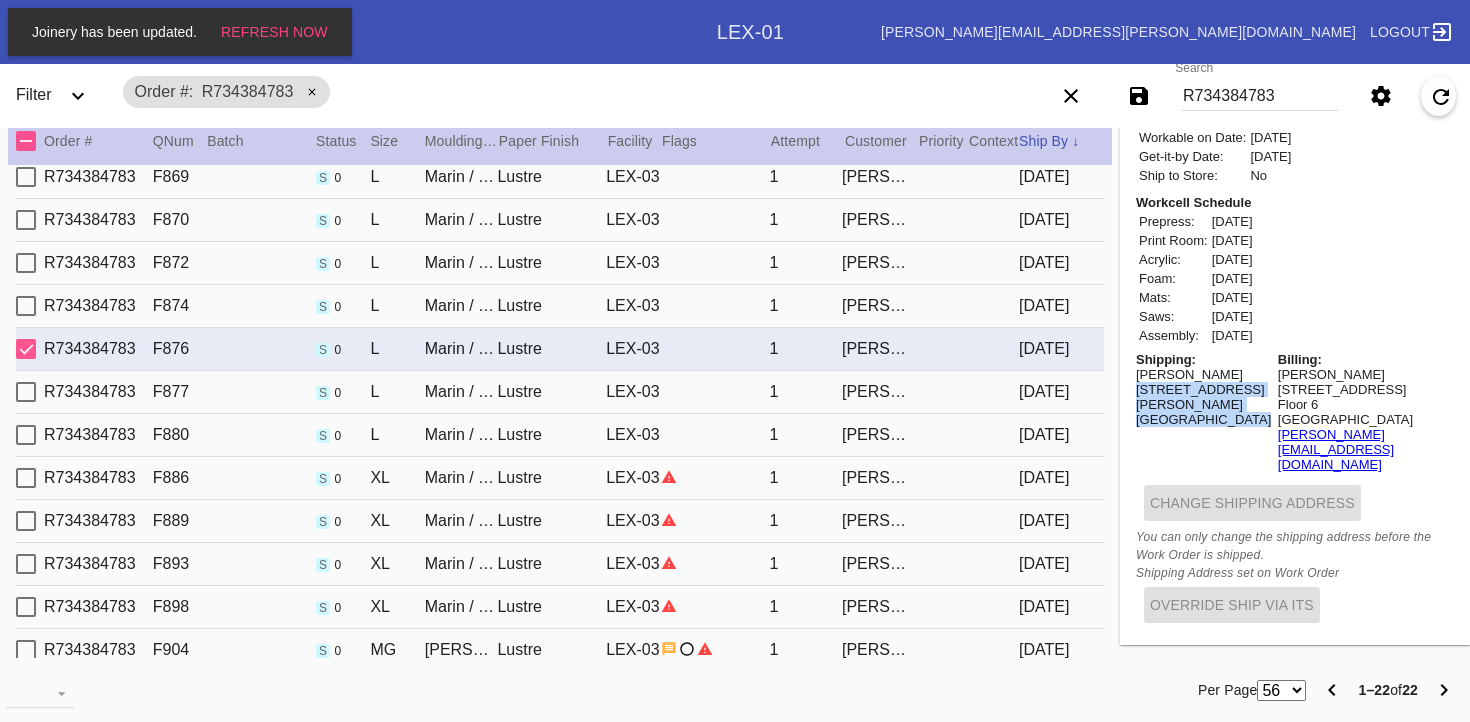 click on "L" at bounding box center (397, 392) 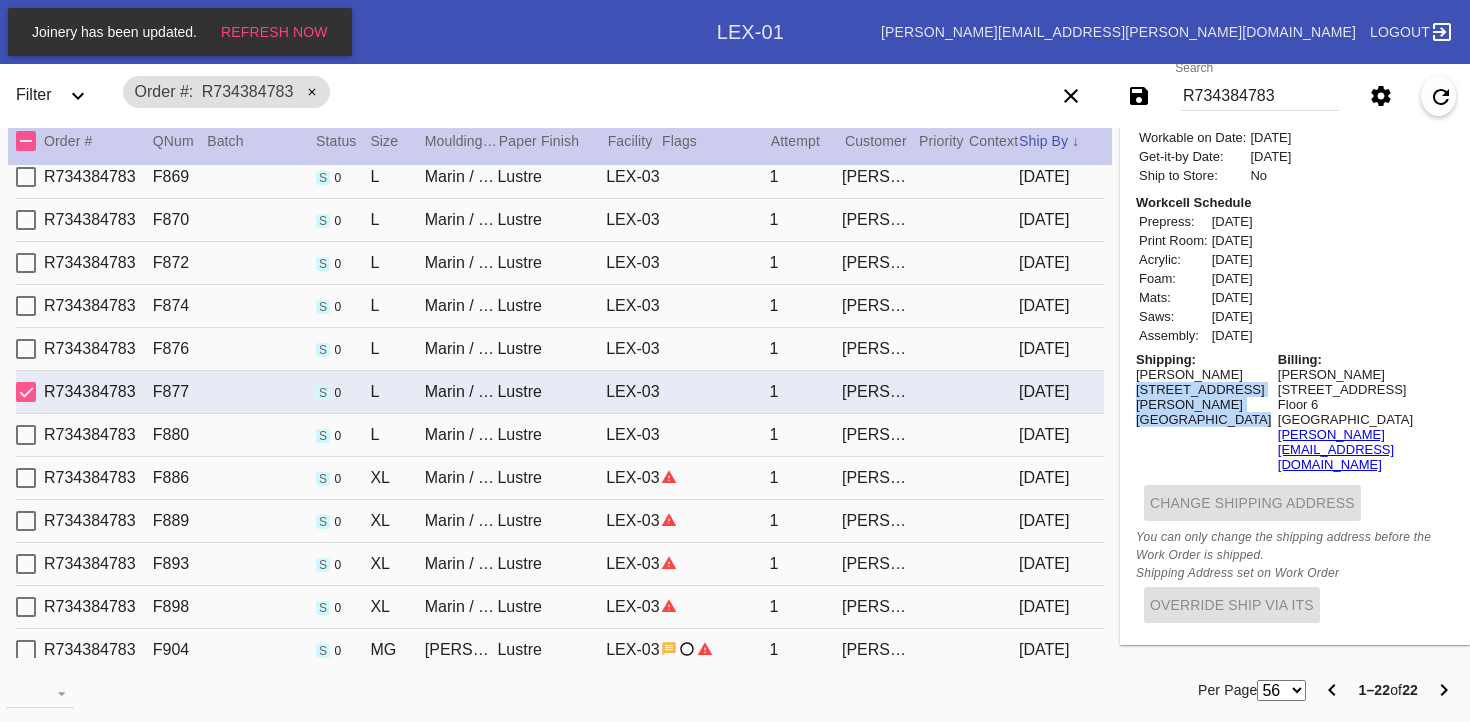 click on "L" at bounding box center (397, 435) 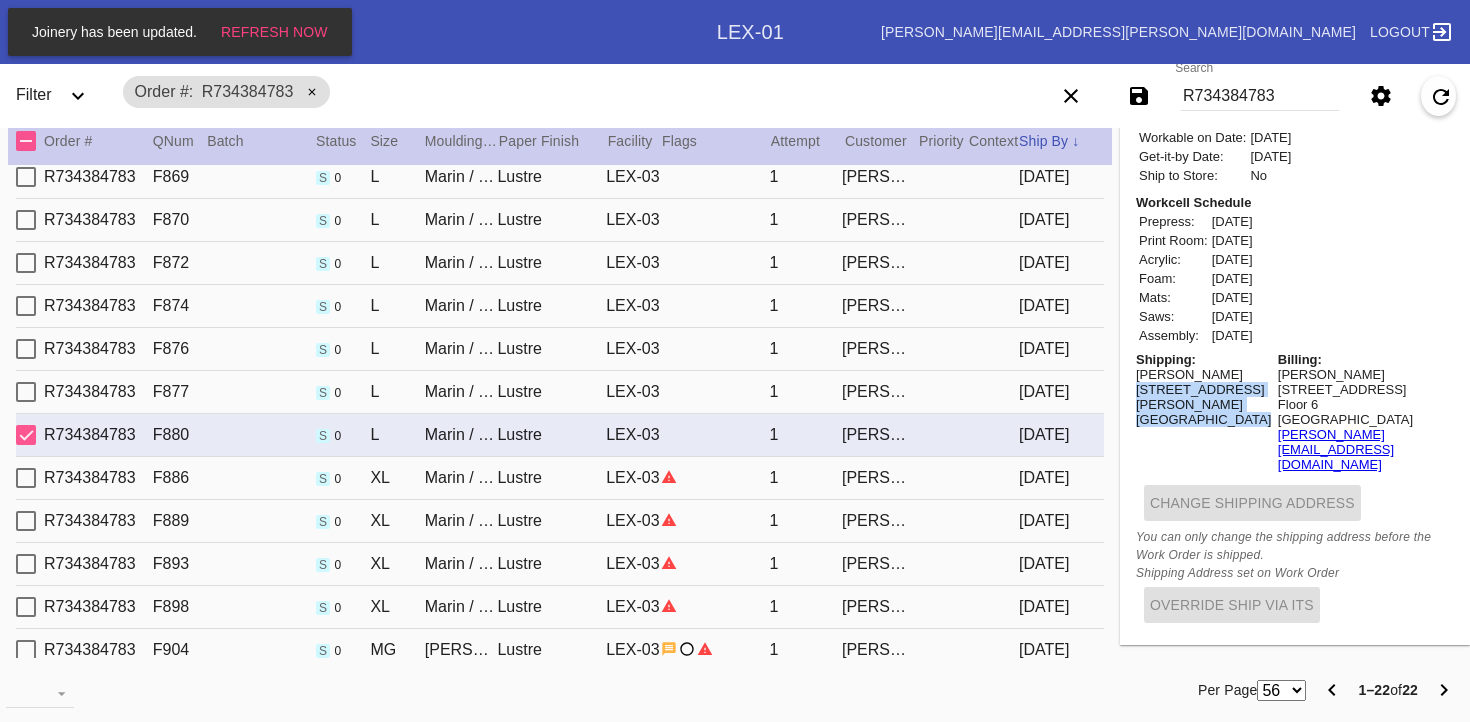 click on "XL" at bounding box center (397, 478) 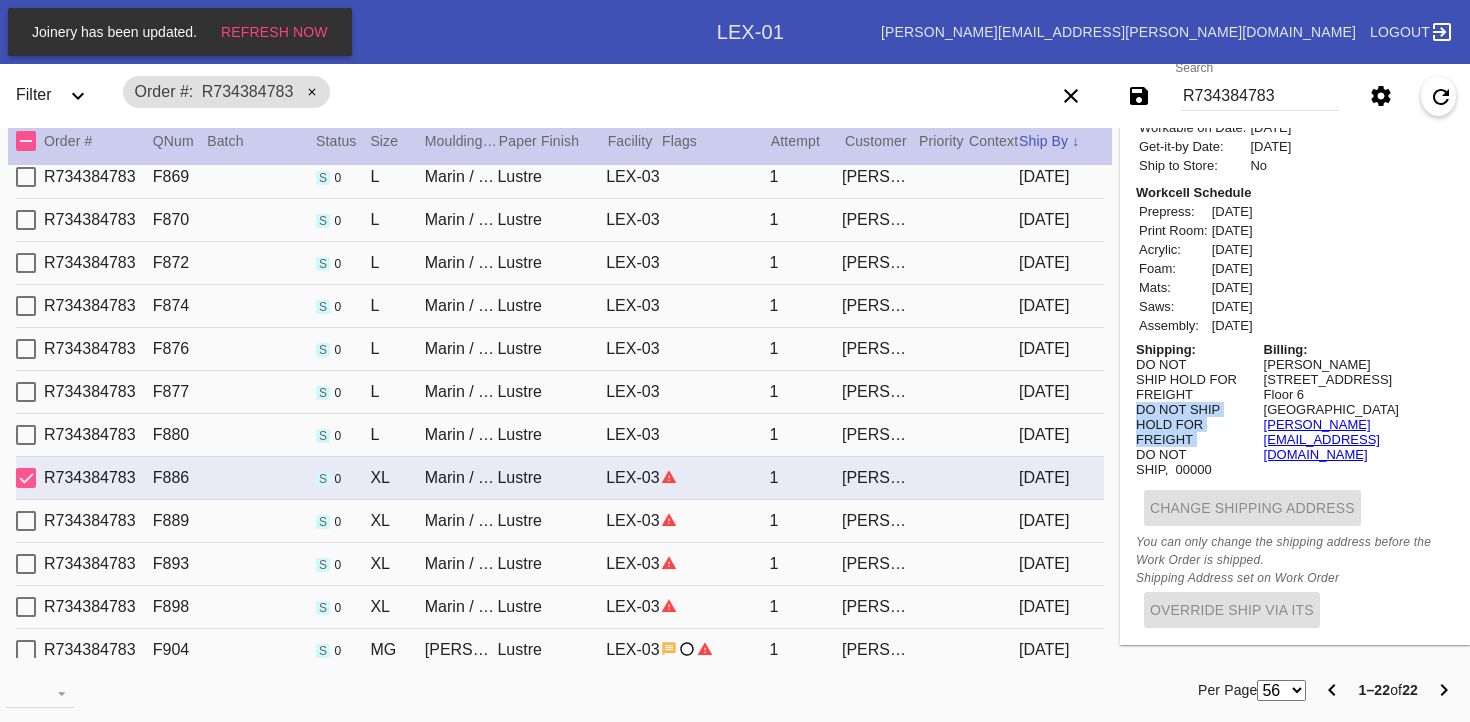 click on "XL" at bounding box center [397, 521] 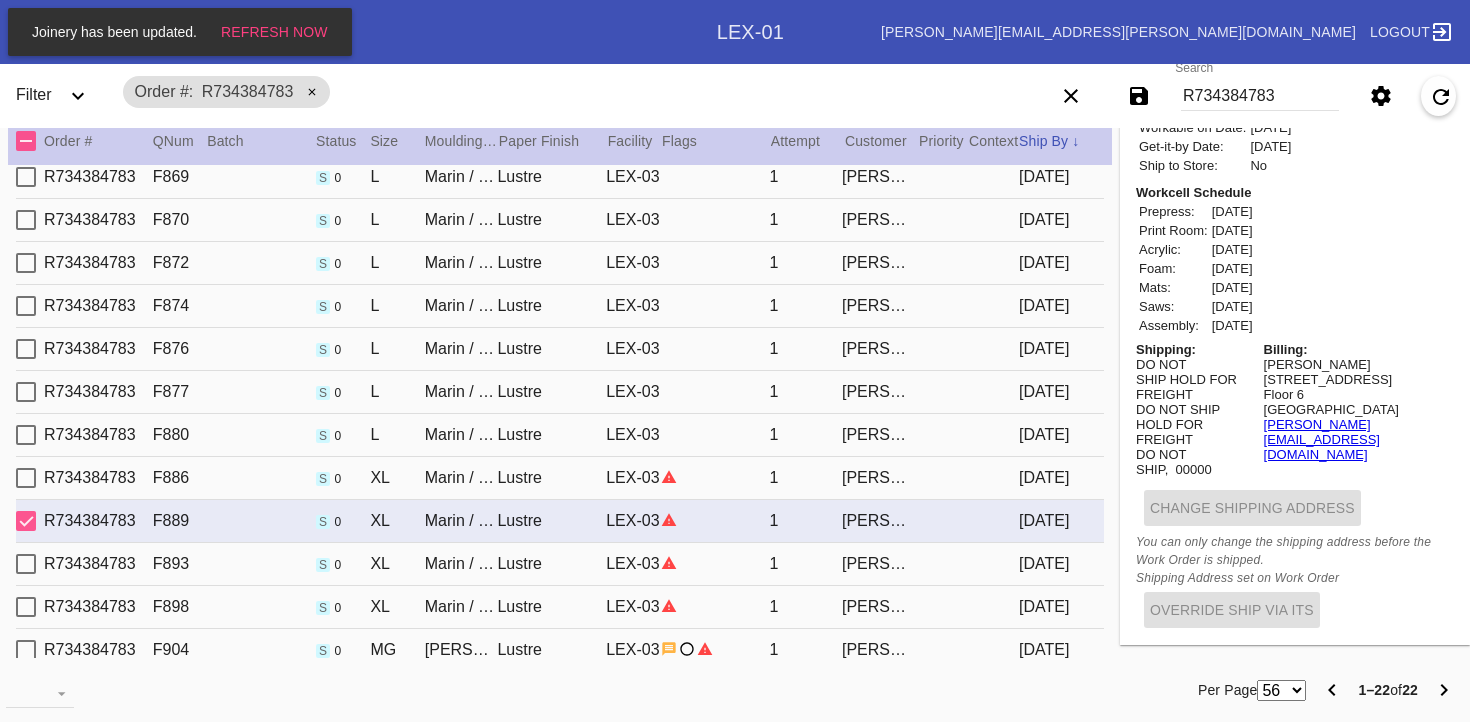 click on "R734384783 F886 s   0 XL Marin / Dove White Lustre LEX-03 1 [PERSON_NAME]
[DATE]" at bounding box center [560, 478] 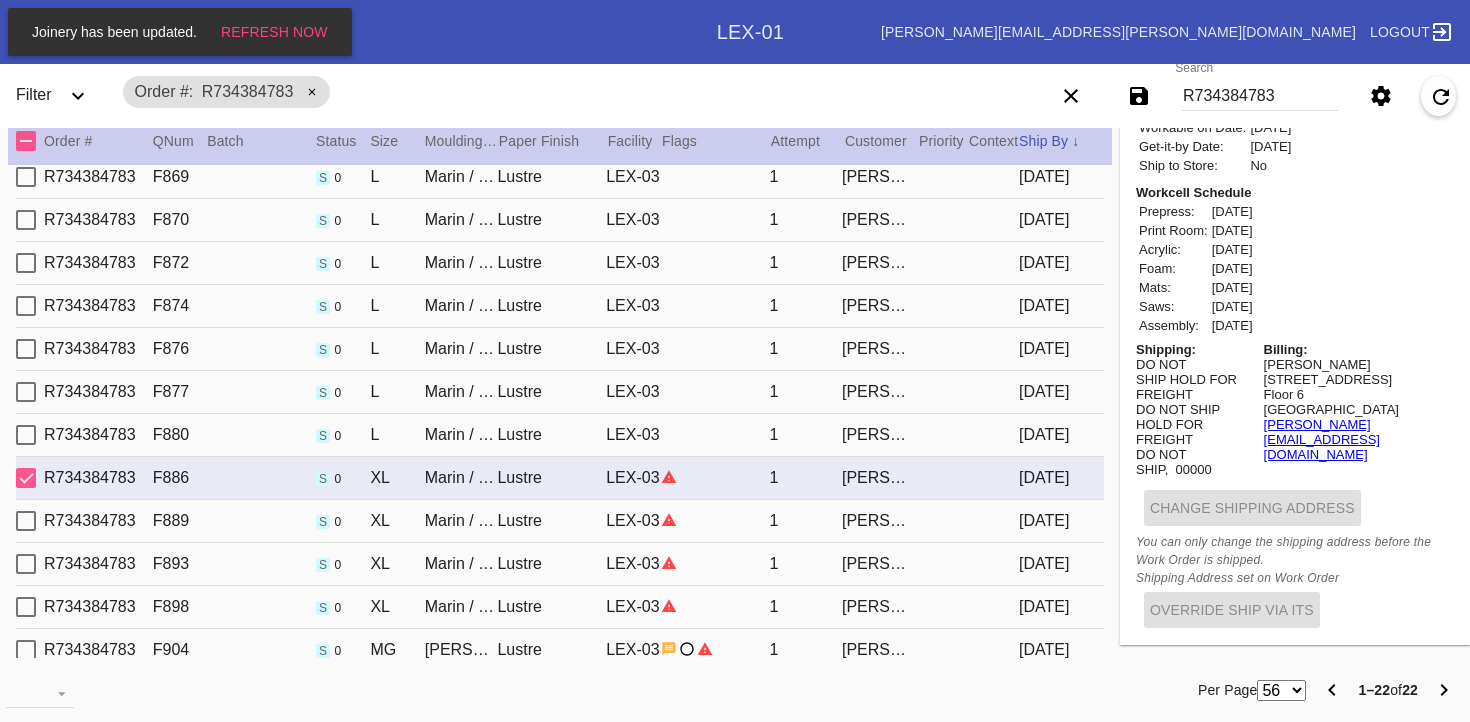 click on "R734384783 F880 s   0 L Marin / Dove White Lustre LEX-03 1 [PERSON_NAME]
[DATE]" at bounding box center [560, 435] 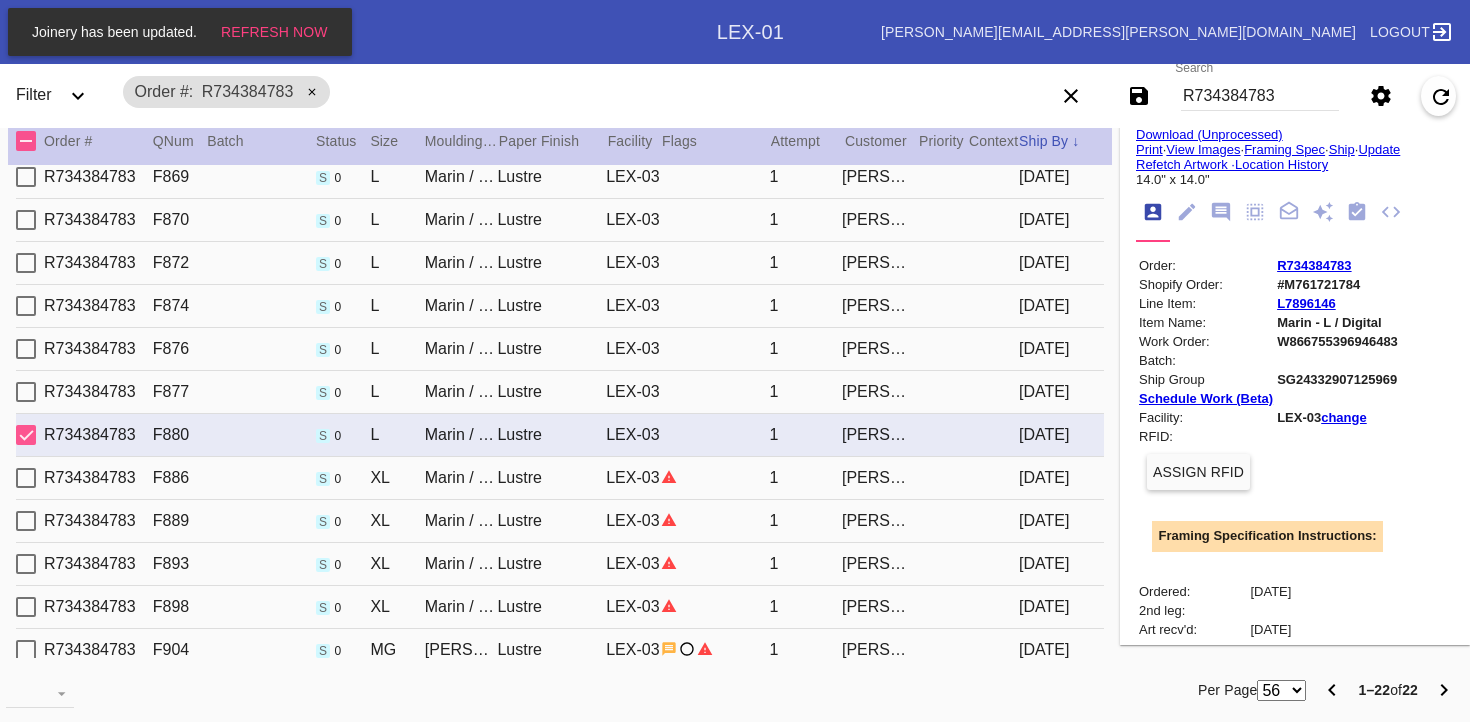 scroll, scrollTop: 157, scrollLeft: 0, axis: vertical 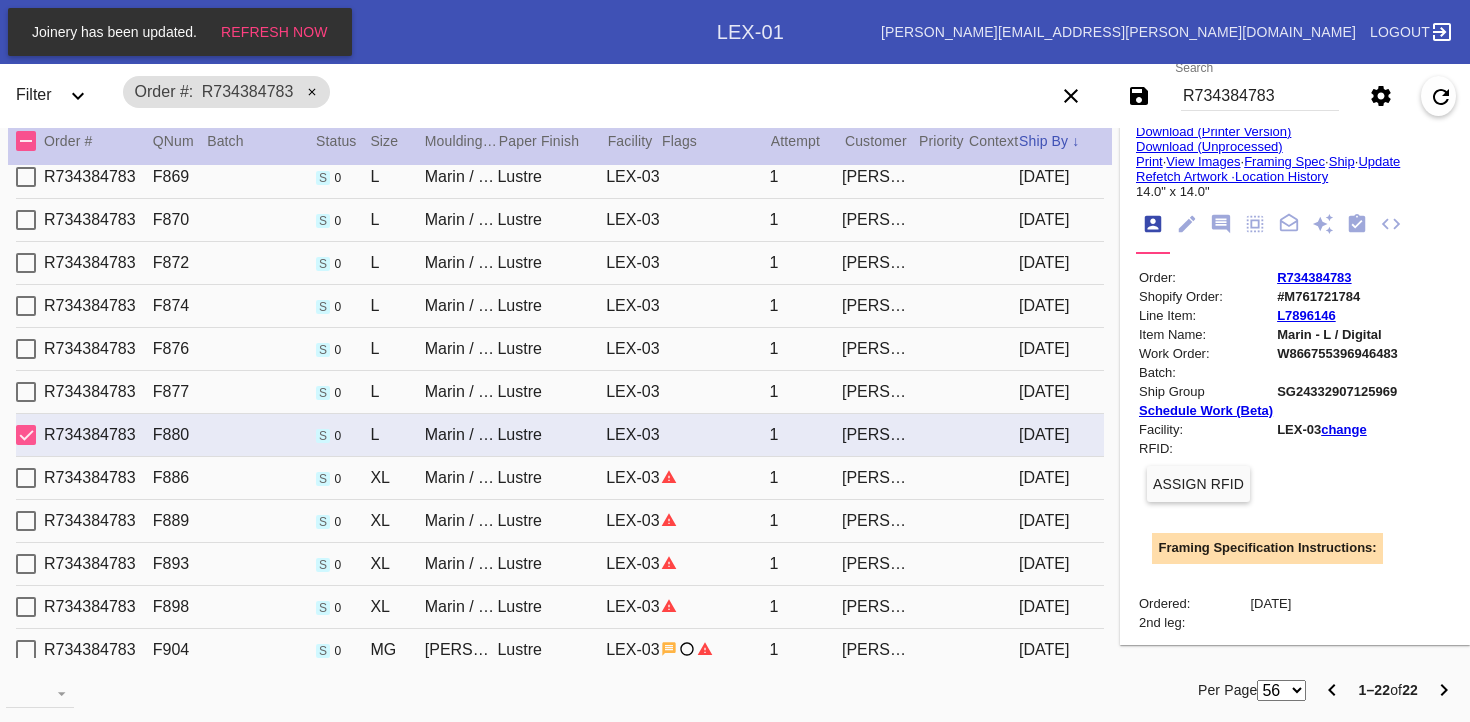 click 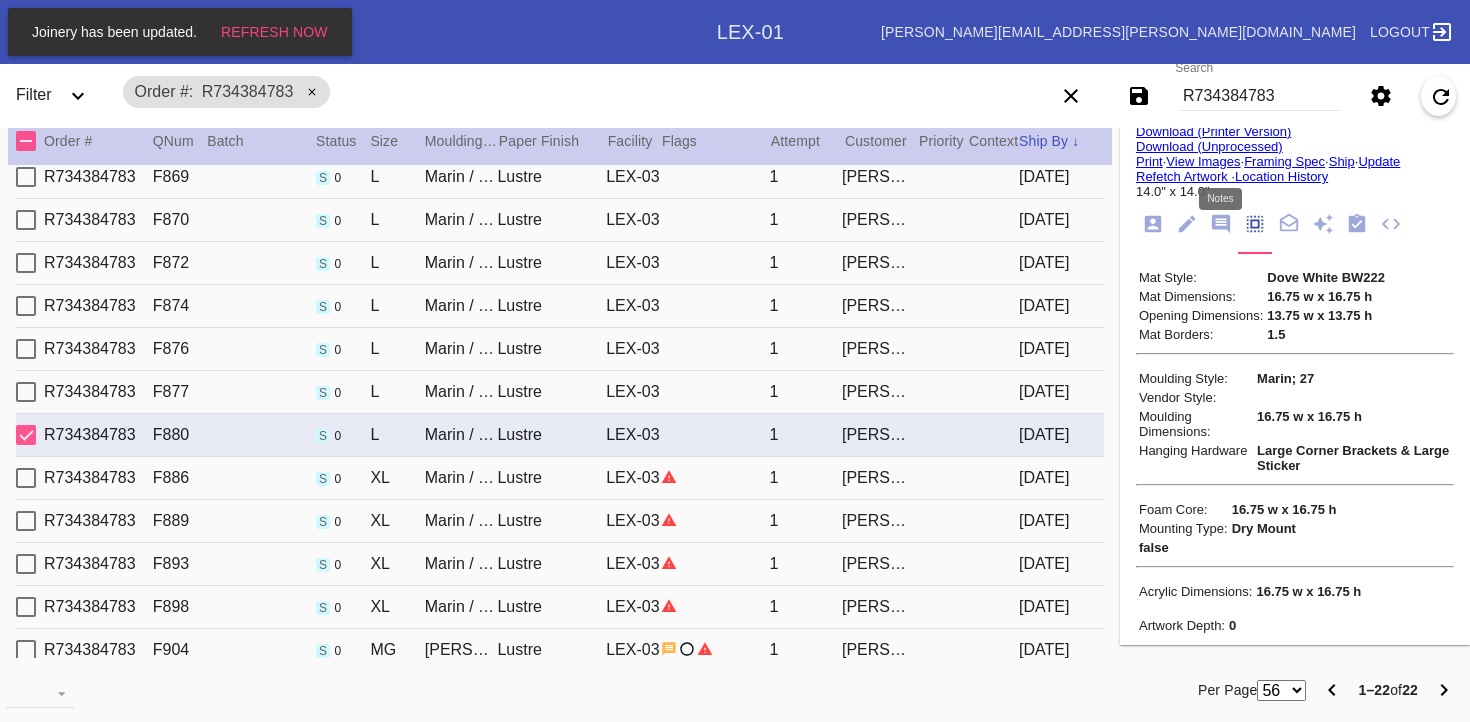 click 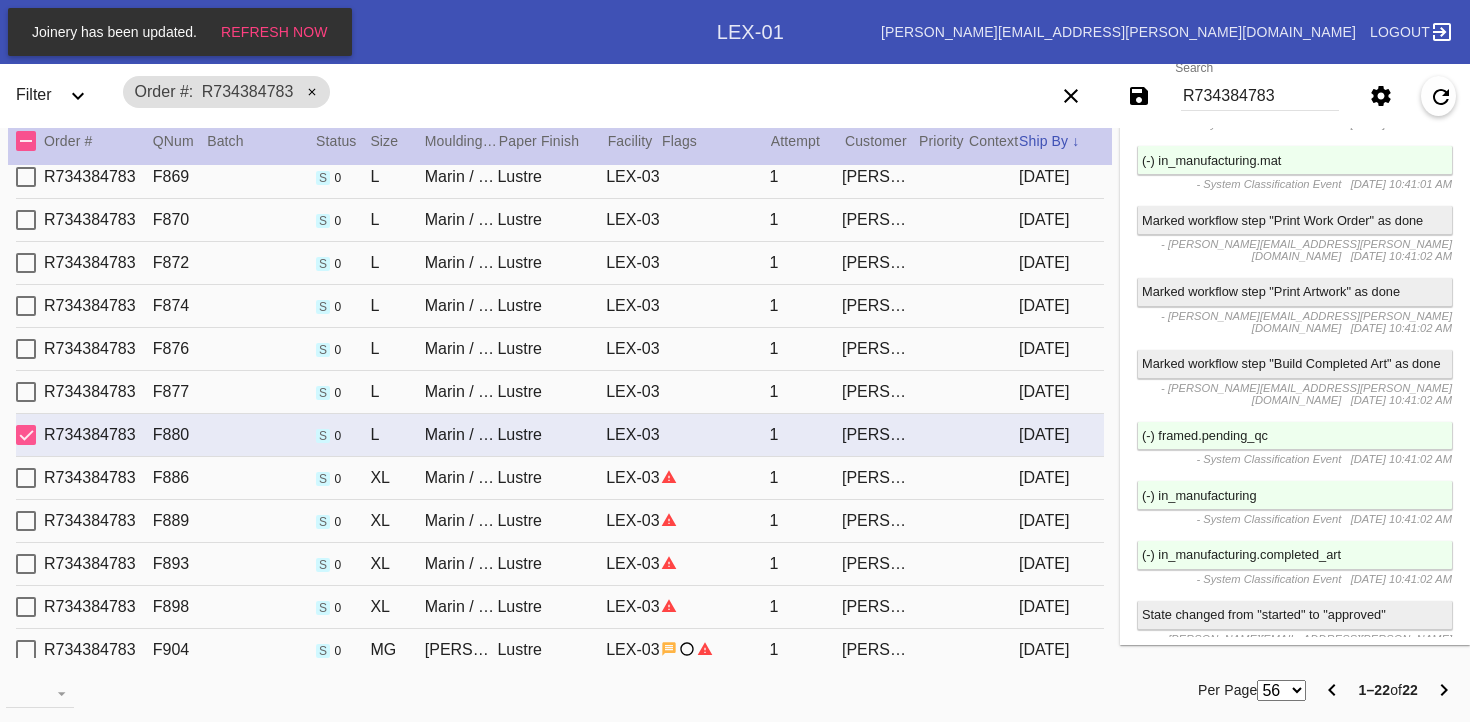 scroll, scrollTop: 3201, scrollLeft: 0, axis: vertical 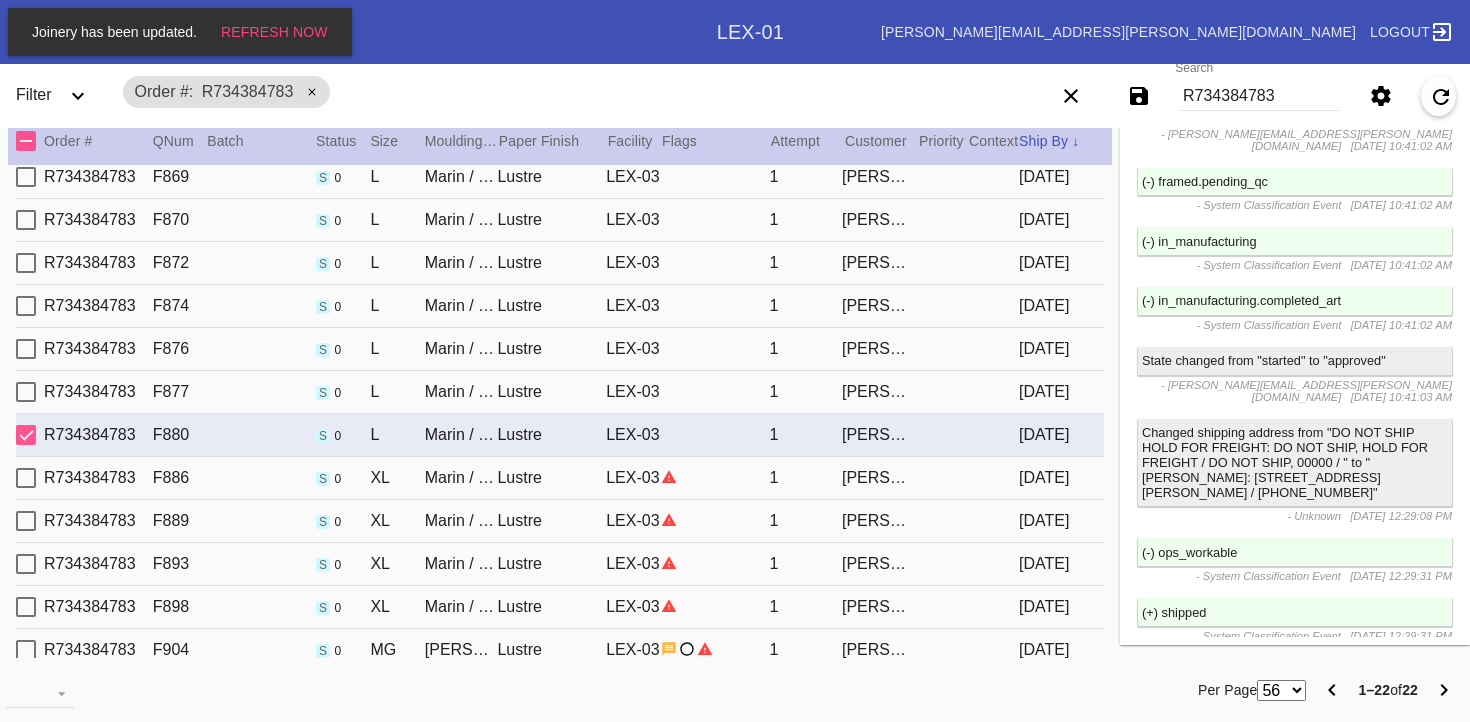 click on "R734384783 F870 s   0 L Marin / Dove White Lustre LEX-03 1 [PERSON_NAME]
[DATE]" at bounding box center (560, 220) 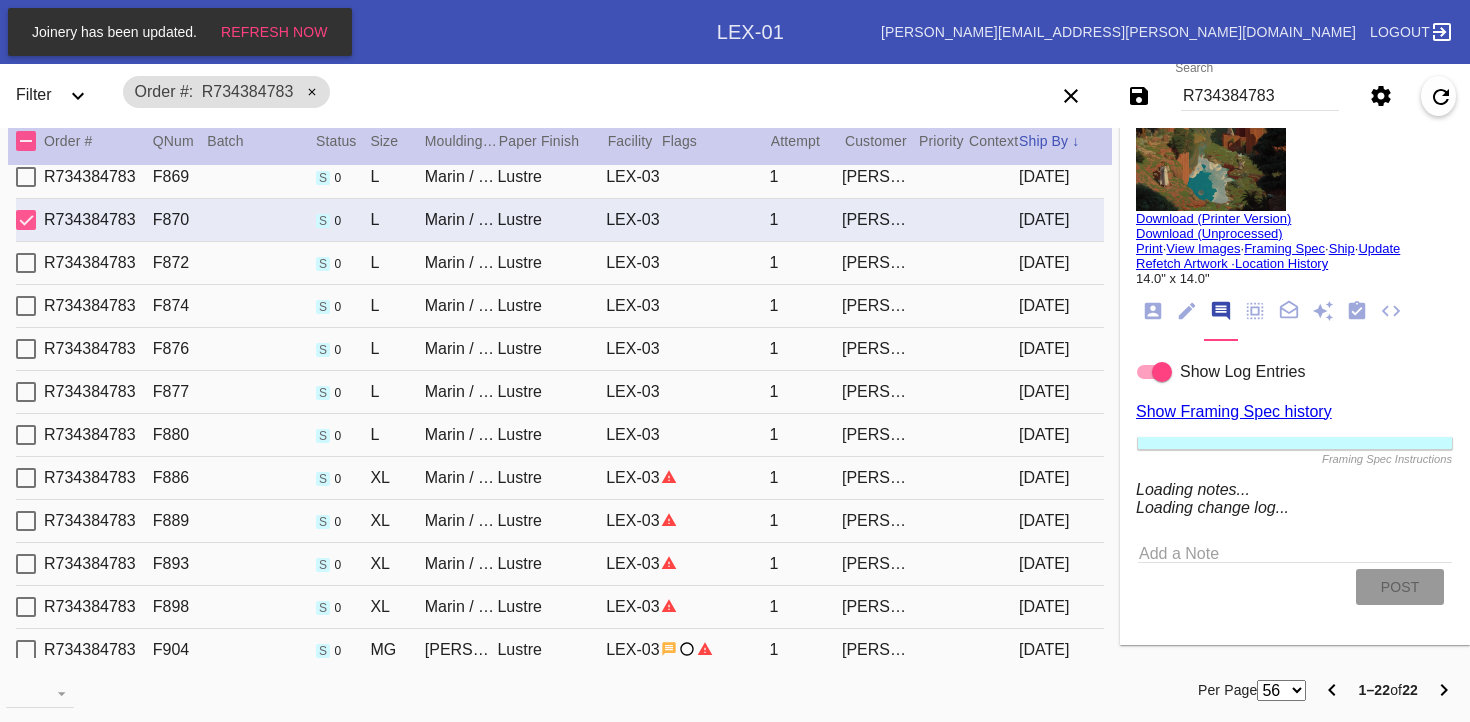 scroll, scrollTop: 3201, scrollLeft: 0, axis: vertical 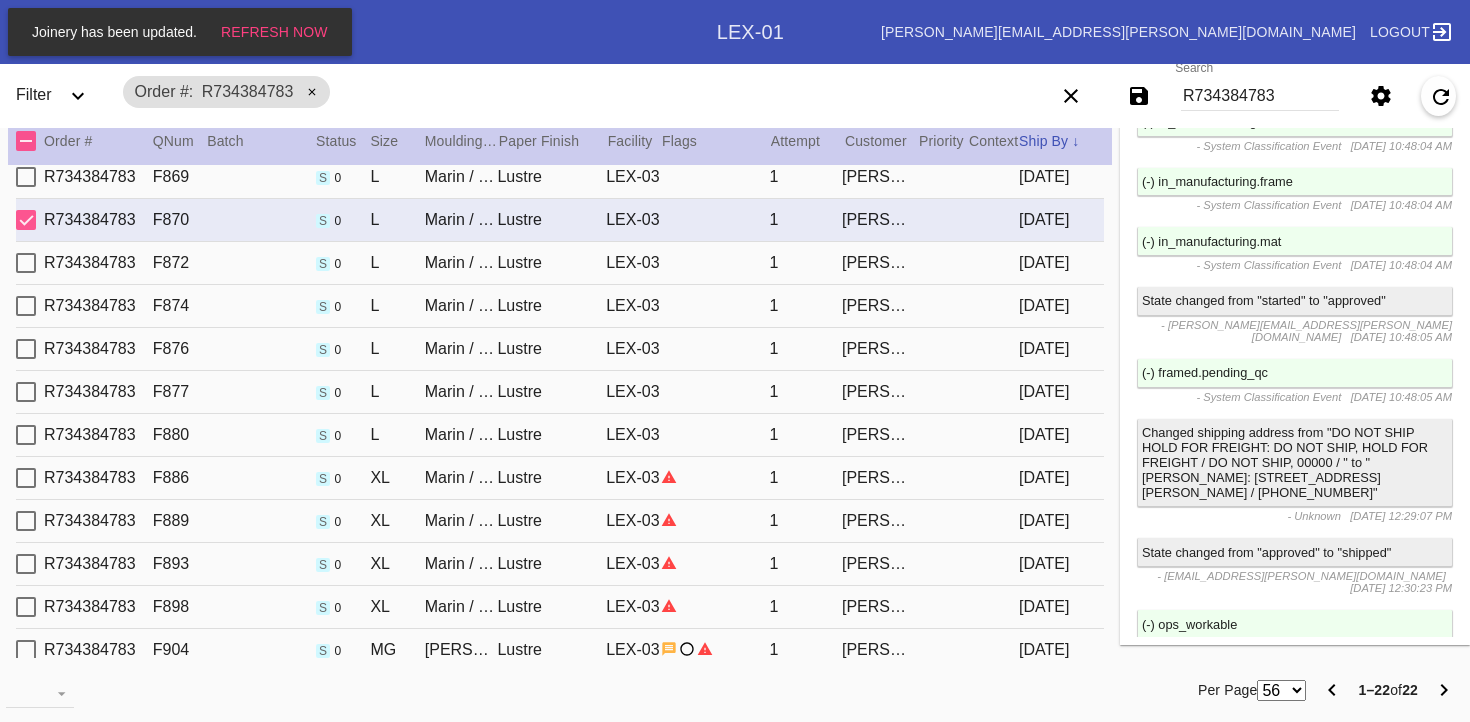 click on "R734384783 F872 s   0 L [PERSON_NAME] / [PERSON_NAME] White Lustre LEX-03 1 [PERSON_NAME]
[DATE]" at bounding box center (560, 263) 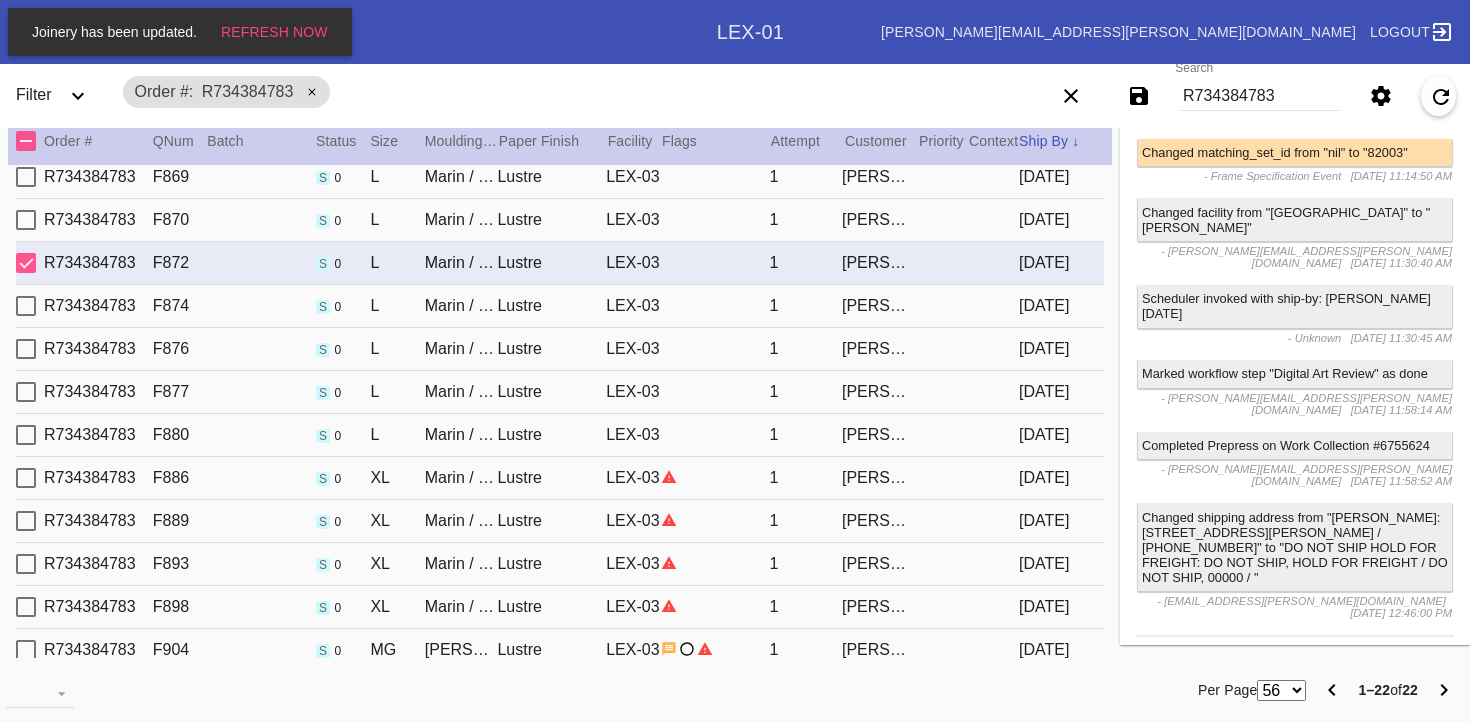 scroll, scrollTop: 992, scrollLeft: 0, axis: vertical 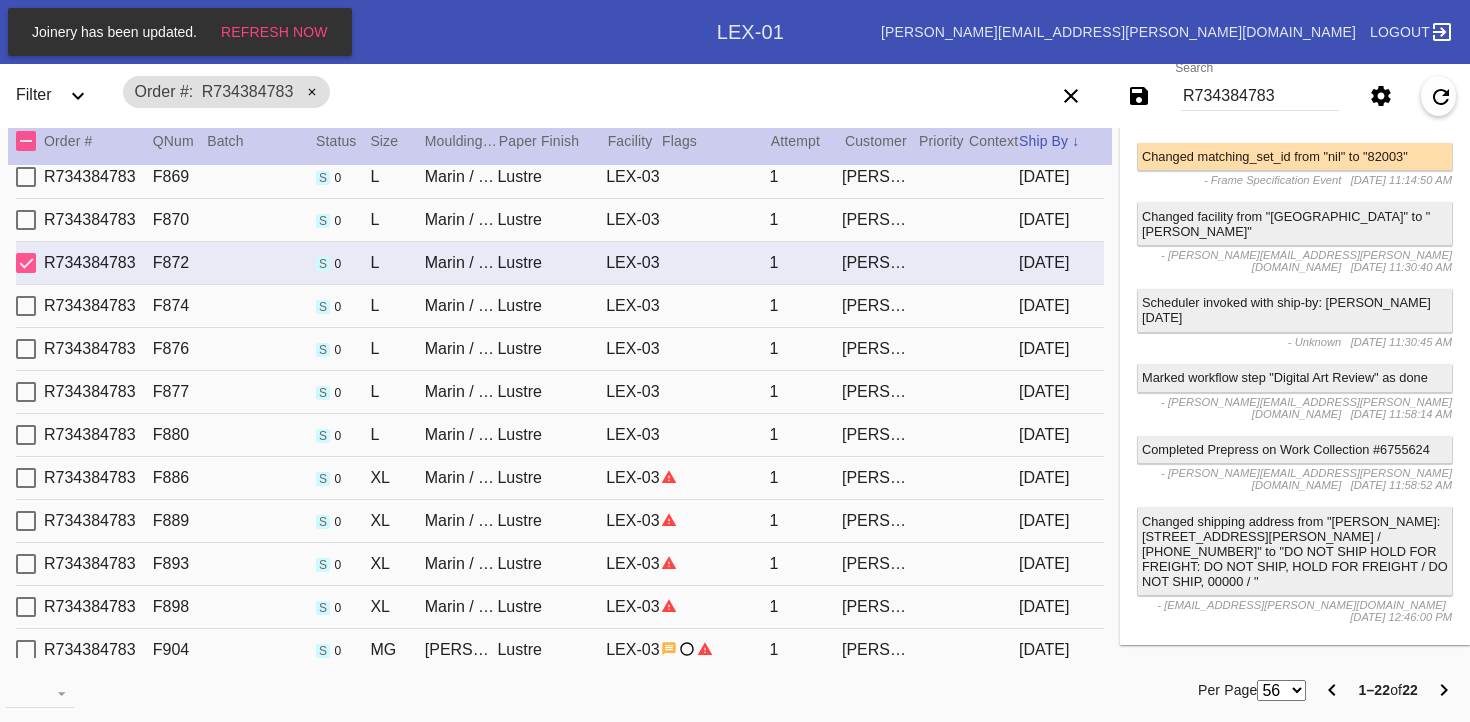 click on "1" at bounding box center (805, 306) 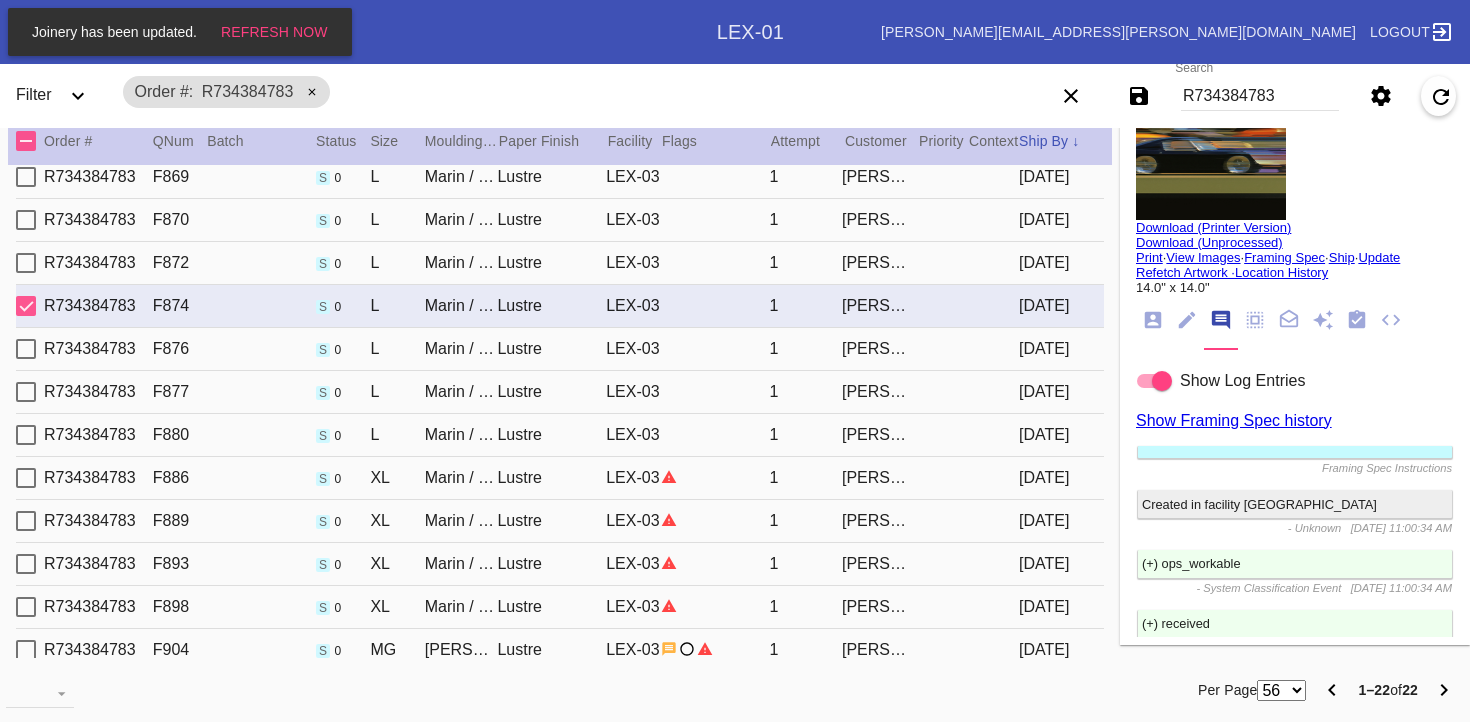 scroll, scrollTop: 992, scrollLeft: 0, axis: vertical 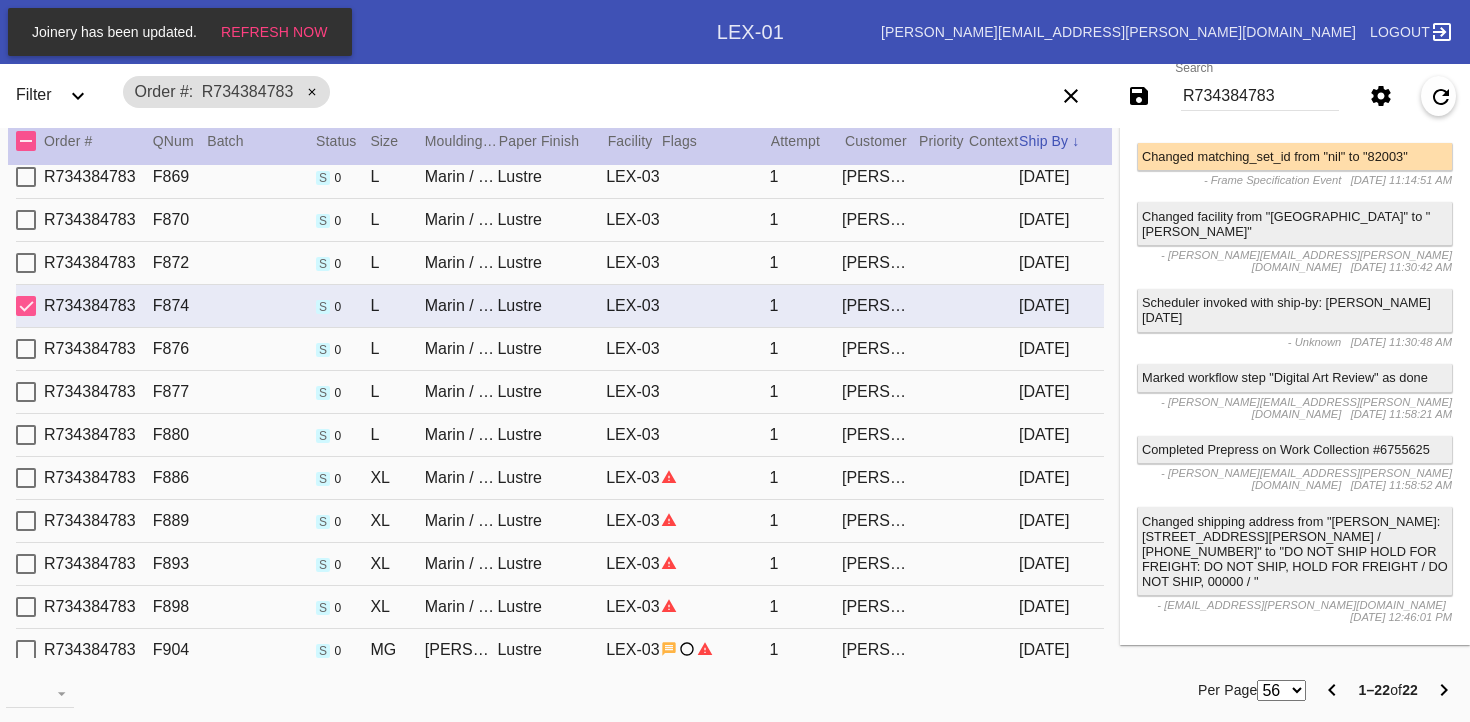 click on "R734384783 F876 s   0 [PERSON_NAME] / [PERSON_NAME] White Lustre LEX-03 1 [PERSON_NAME]
[DATE]" at bounding box center (560, 349) 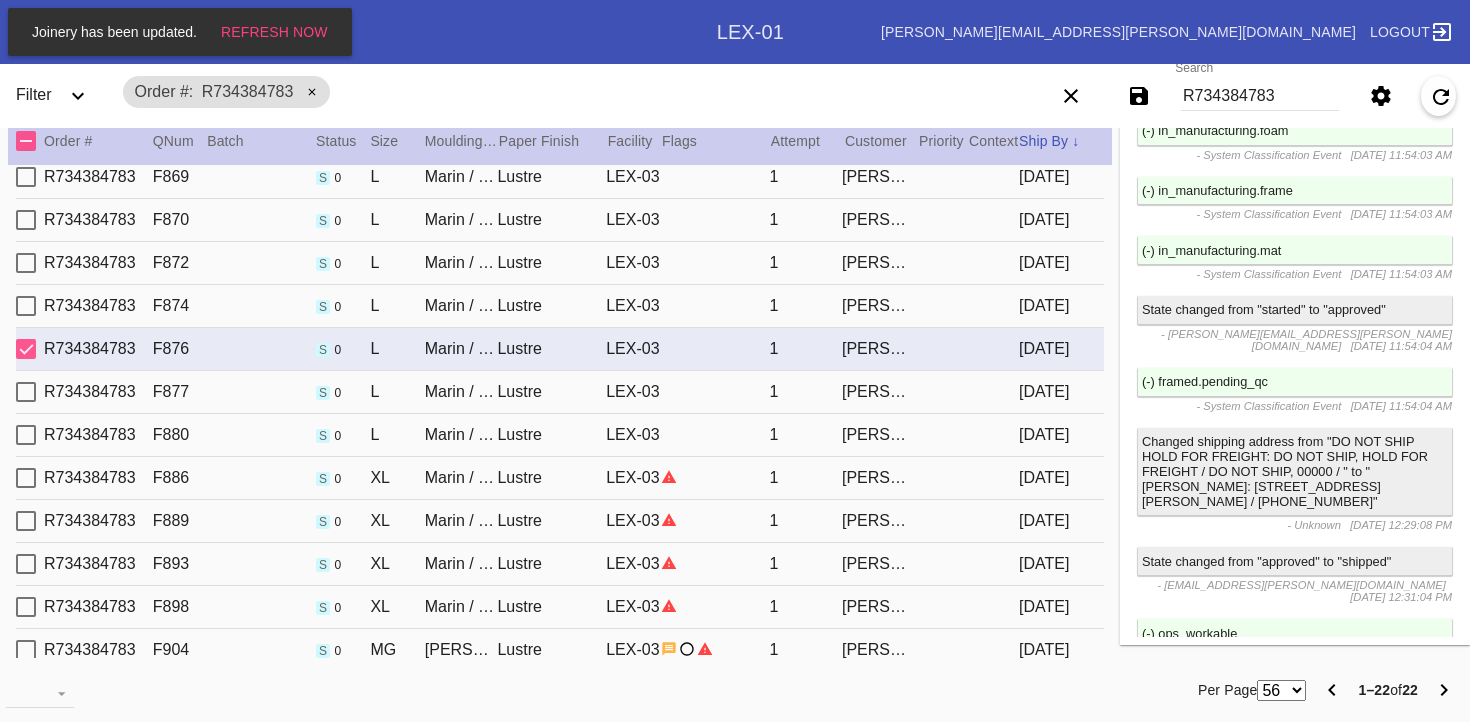 scroll, scrollTop: 3191, scrollLeft: 0, axis: vertical 